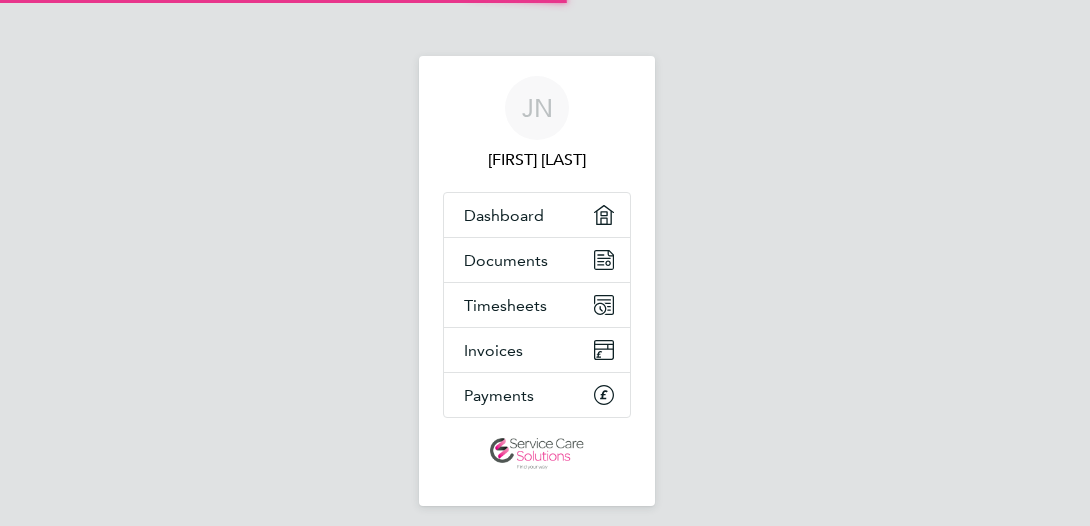 scroll, scrollTop: 0, scrollLeft: 0, axis: both 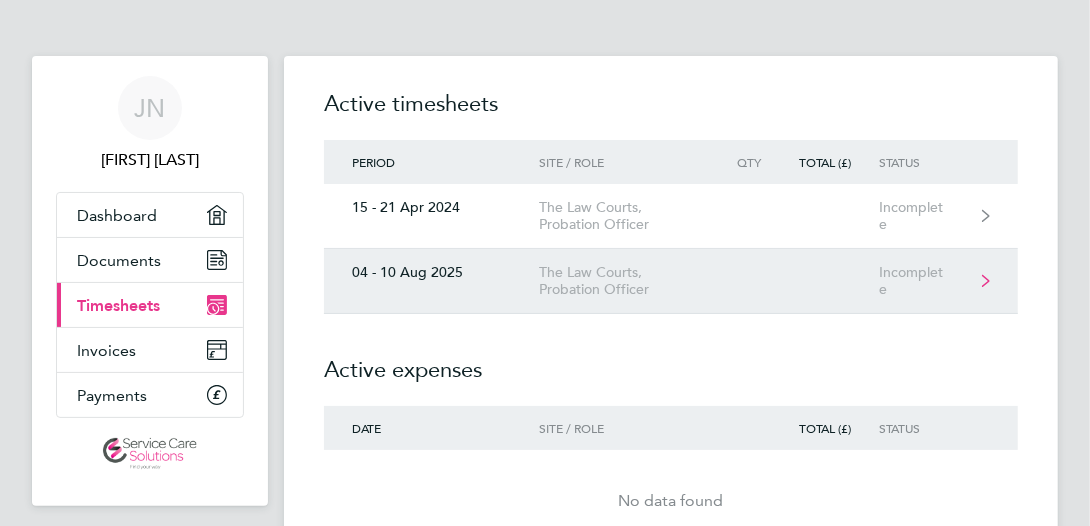 click on "04 - 10 Aug 2025  The Law Courts, Probation Officer  Incomplete" 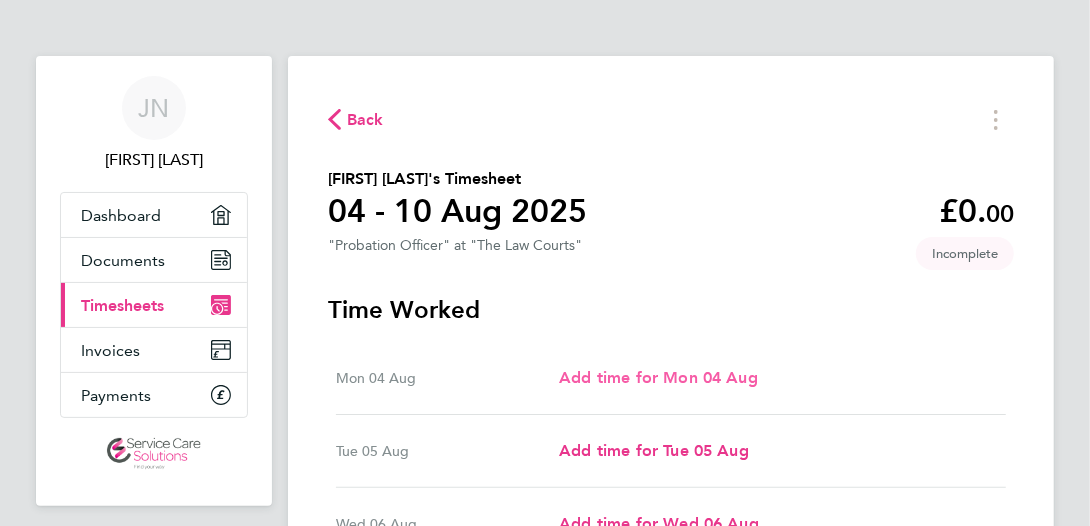 click on "Add time for Mon 04 Aug" at bounding box center [658, 377] 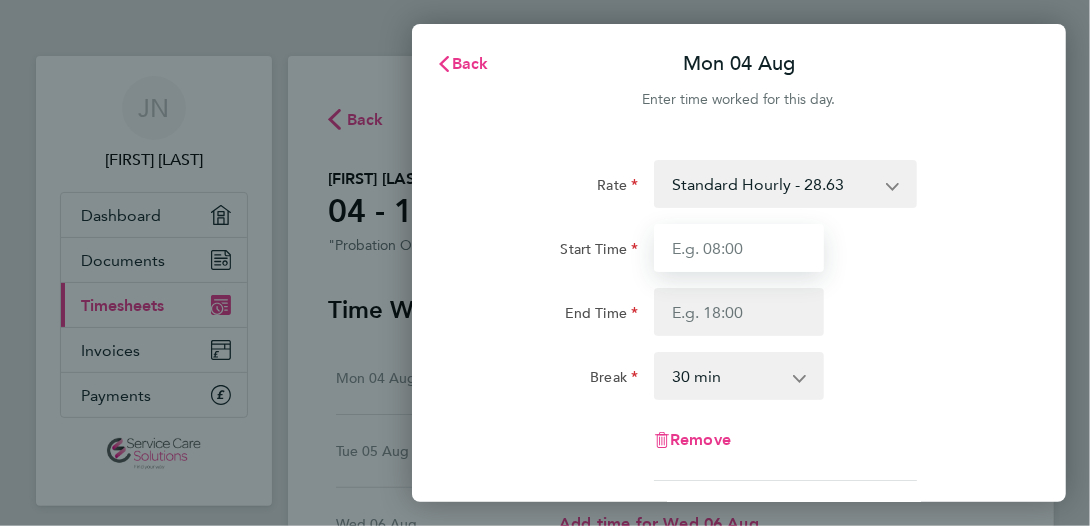 click on "Start Time" at bounding box center (739, 248) 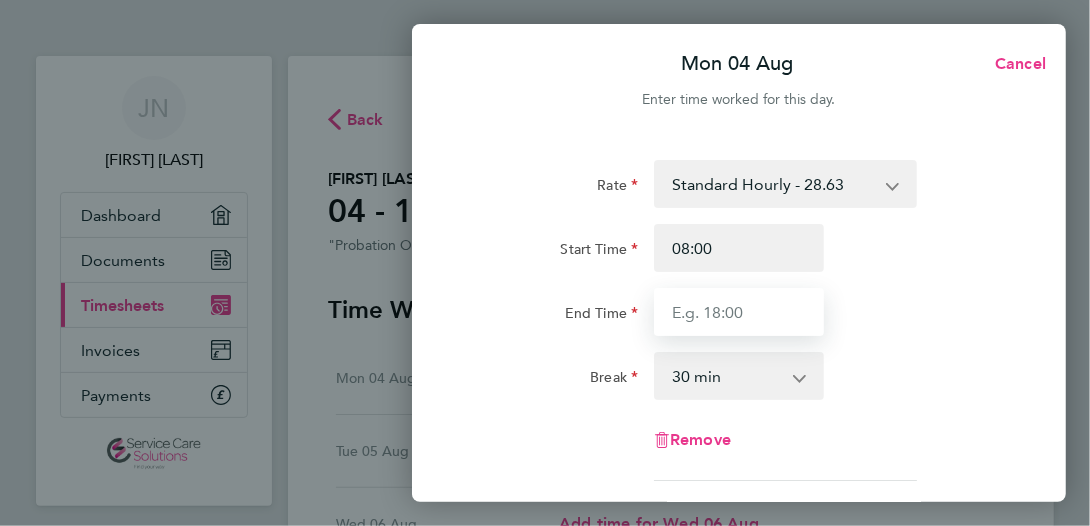 click on "End Time" at bounding box center [739, 312] 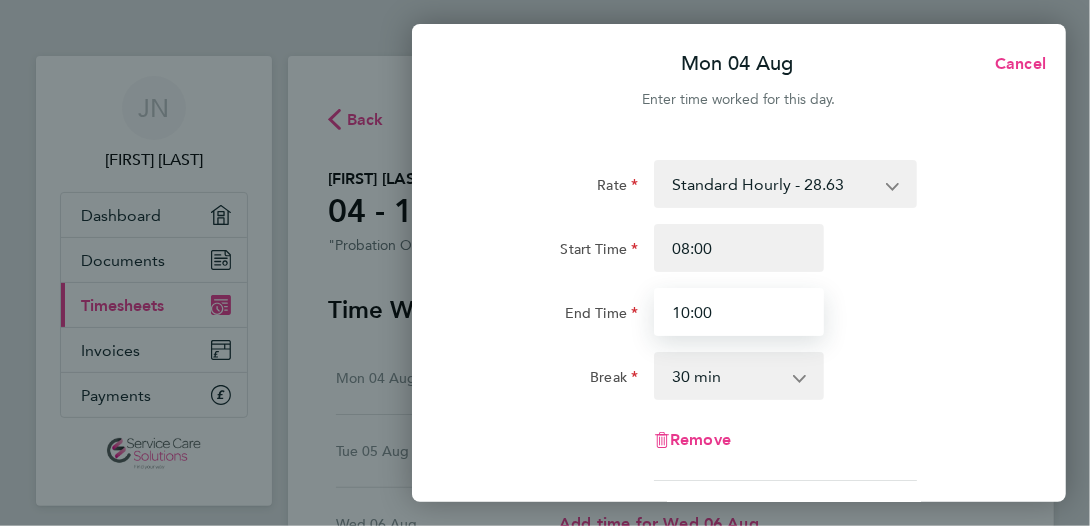 type on "10:00" 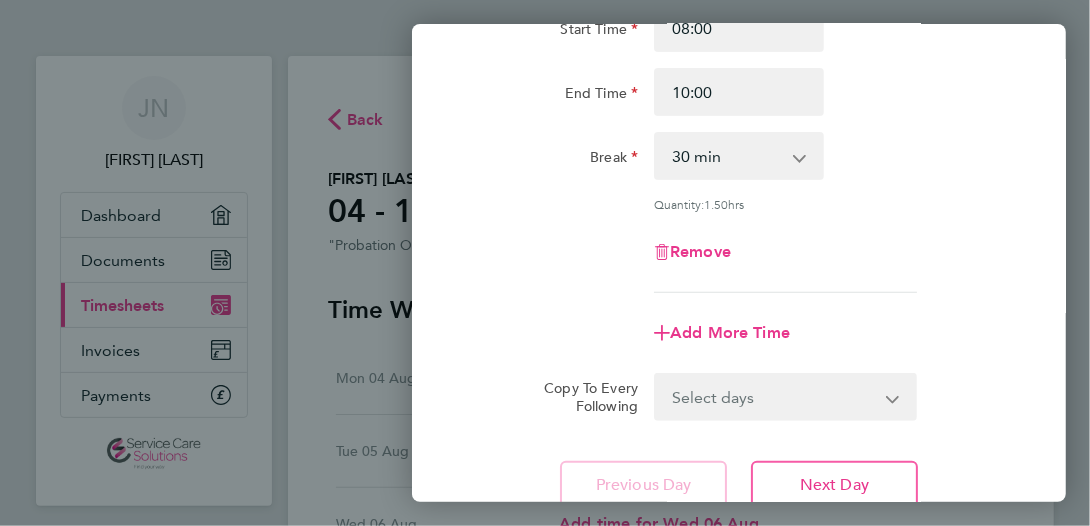 scroll, scrollTop: 300, scrollLeft: 0, axis: vertical 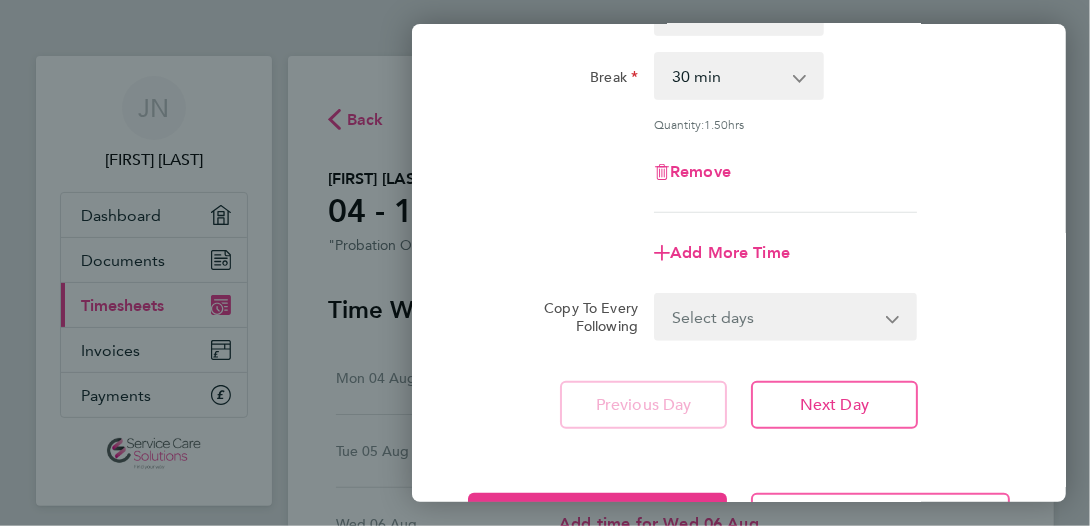 click on "0 min   15 min   30 min   45 min   60 min   75 min   90 min" at bounding box center [727, 76] 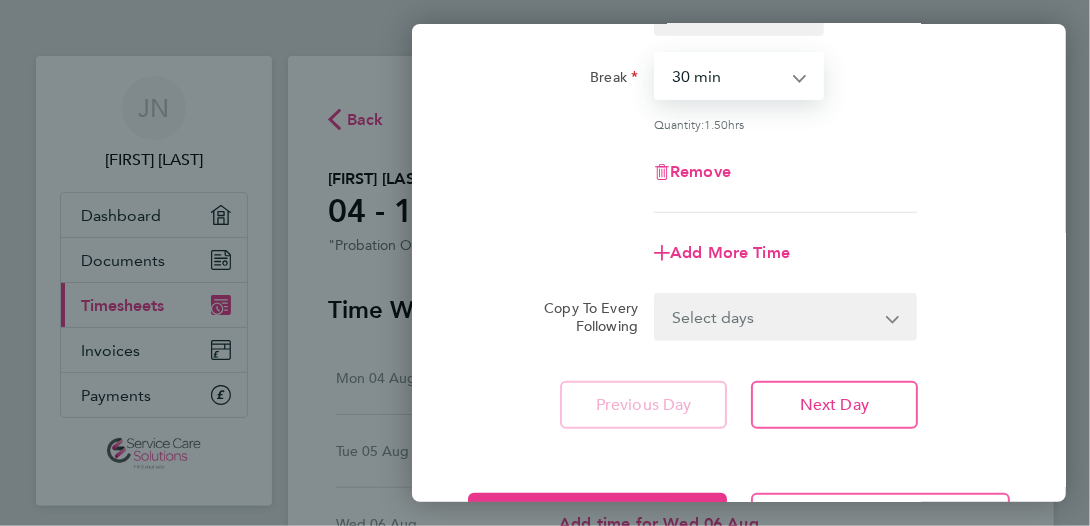 click on "0 min   15 min   30 min   45 min   60 min   75 min   90 min" at bounding box center [727, 76] 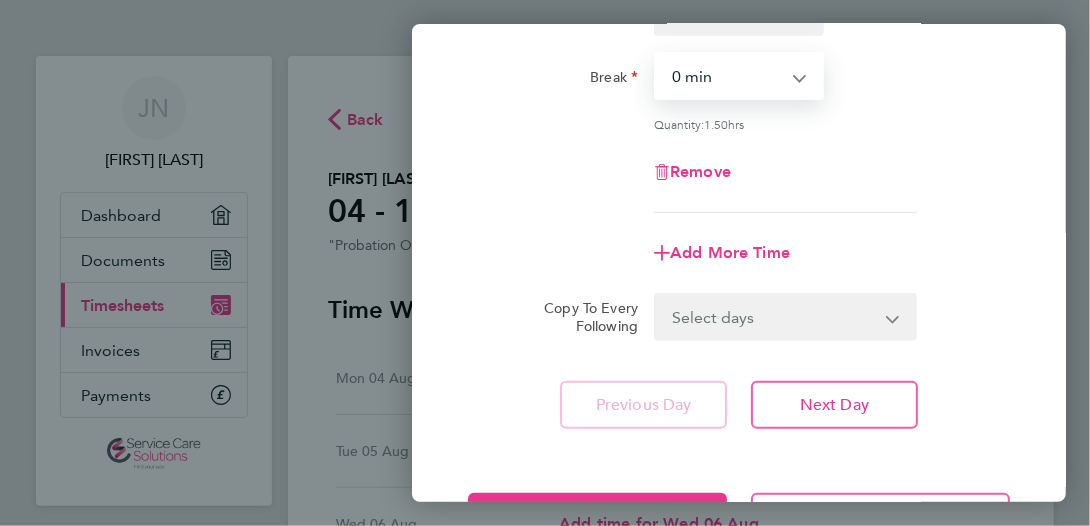 click on "0 min   15 min   30 min   45 min   60 min   75 min   90 min" at bounding box center (727, 76) 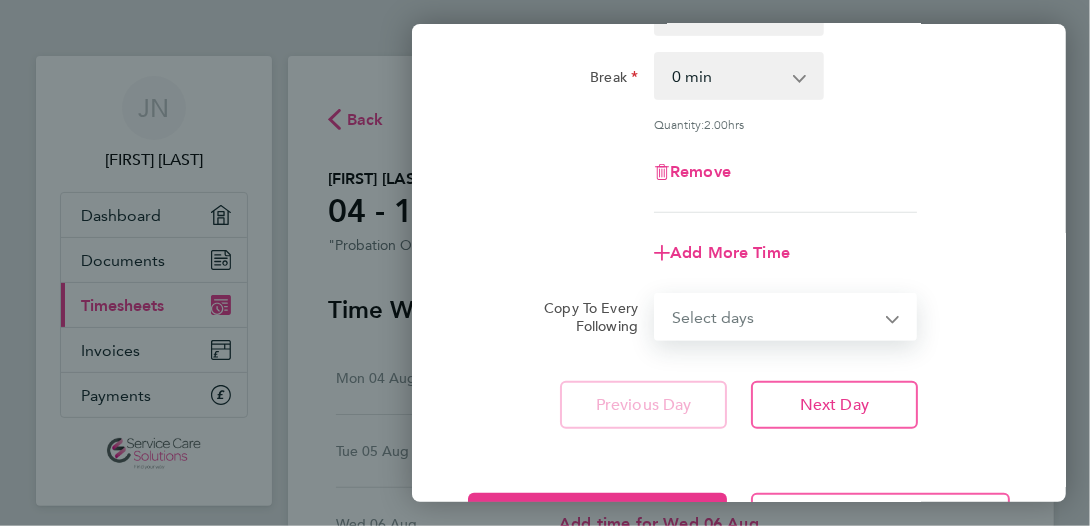 click on "Select days   Day   Weekday (Mon-Fri)   Weekend (Sat-Sun)   Tuesday   Wednesday   Thursday   Friday   Saturday   Sunday" at bounding box center (774, 317) 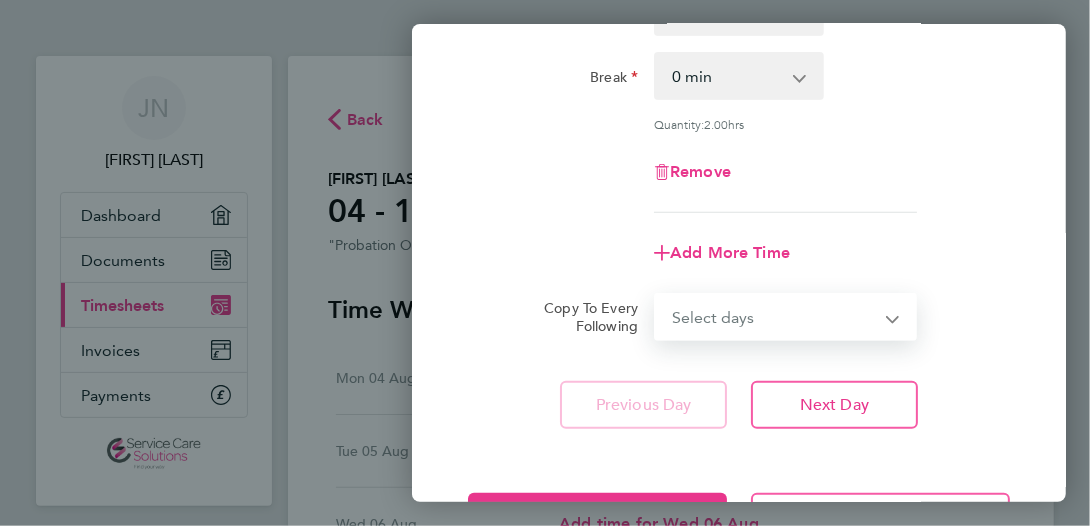 click on "Rate  Standard Hourly - 28.63
Start Time 08:00 End Time 10:00 Break  0 min   15 min   30 min   45 min   60 min   75 min   90 min
Quantity:  2.00  hrs
Remove
Add More Time" 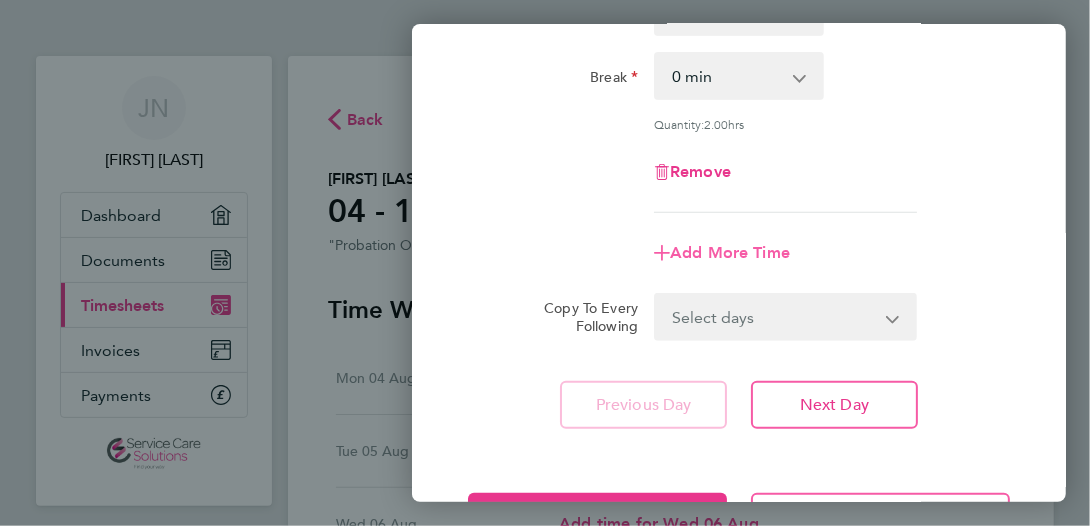 click on "Add More Time" 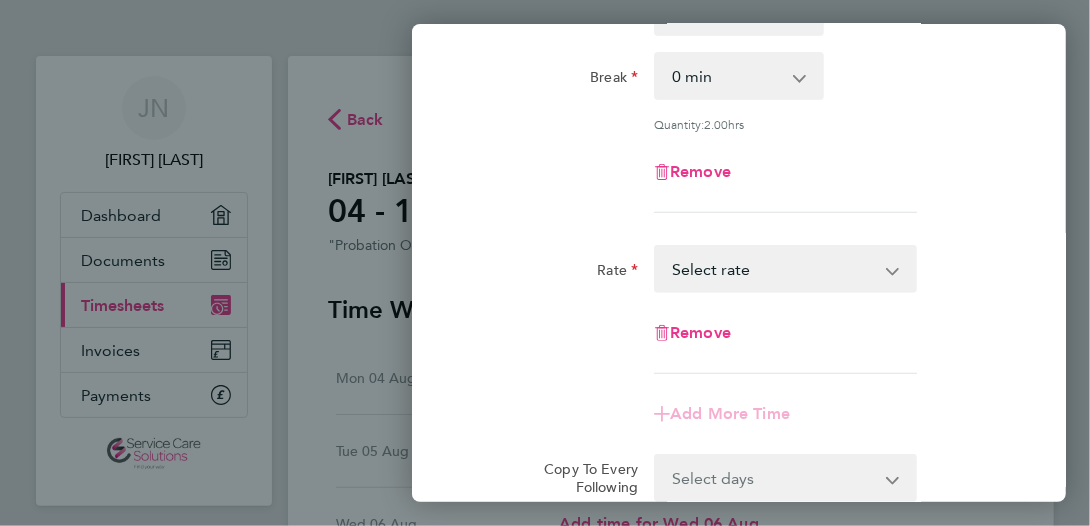 click on "Standard Hourly - 28.63   Select rate" at bounding box center [773, 269] 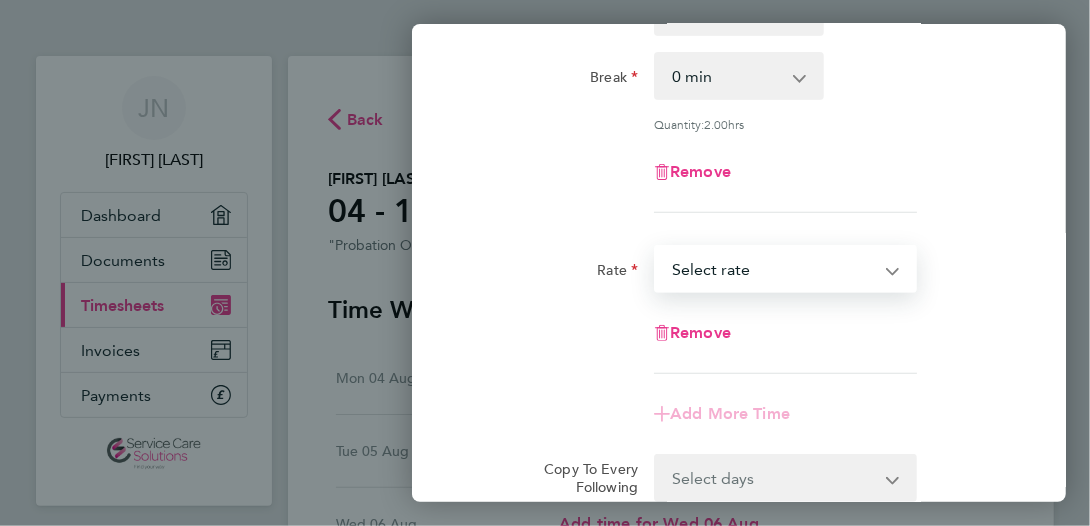 select on "30" 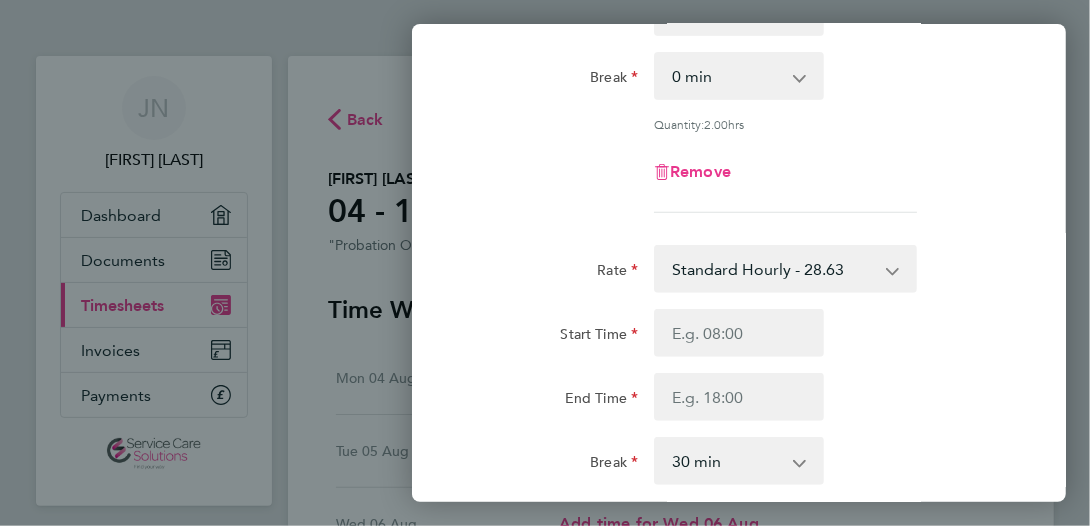 scroll, scrollTop: 500, scrollLeft: 0, axis: vertical 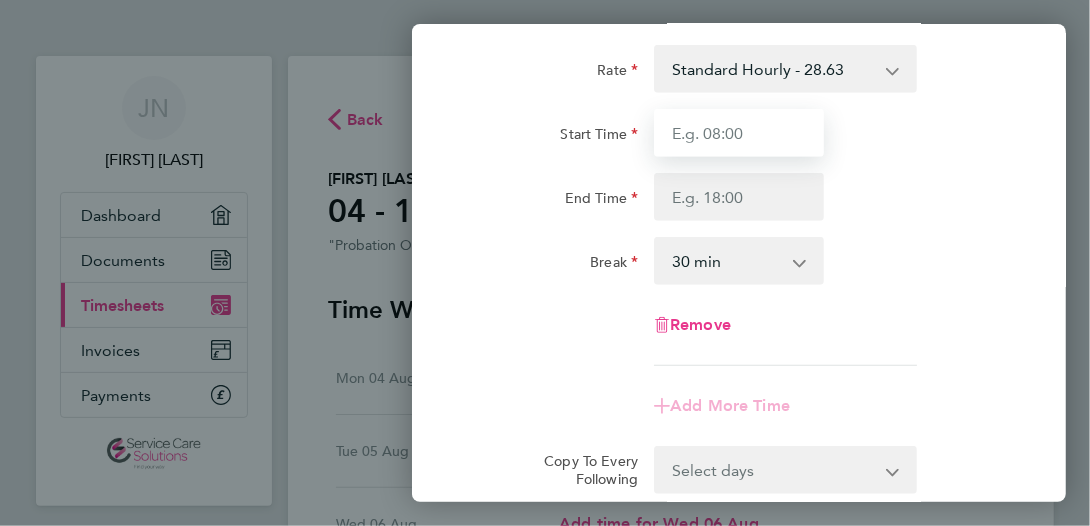click on "Start Time" at bounding box center [739, 133] 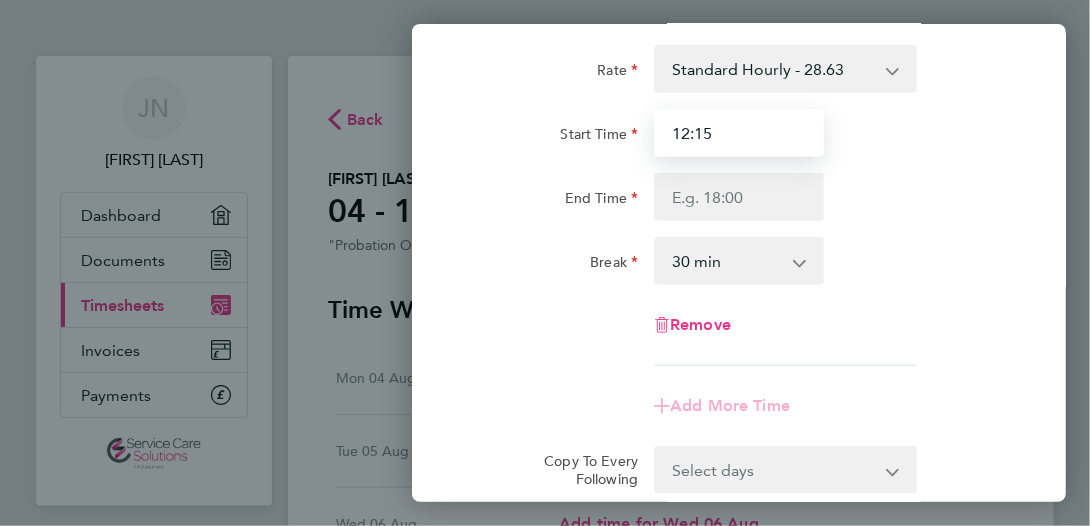 type on "12:15" 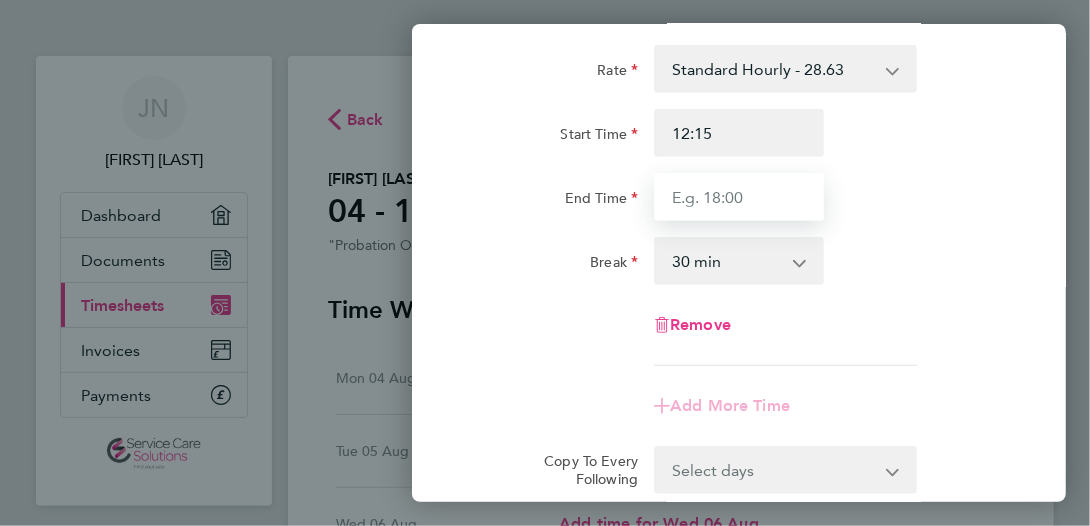 click on "End Time" at bounding box center (739, 197) 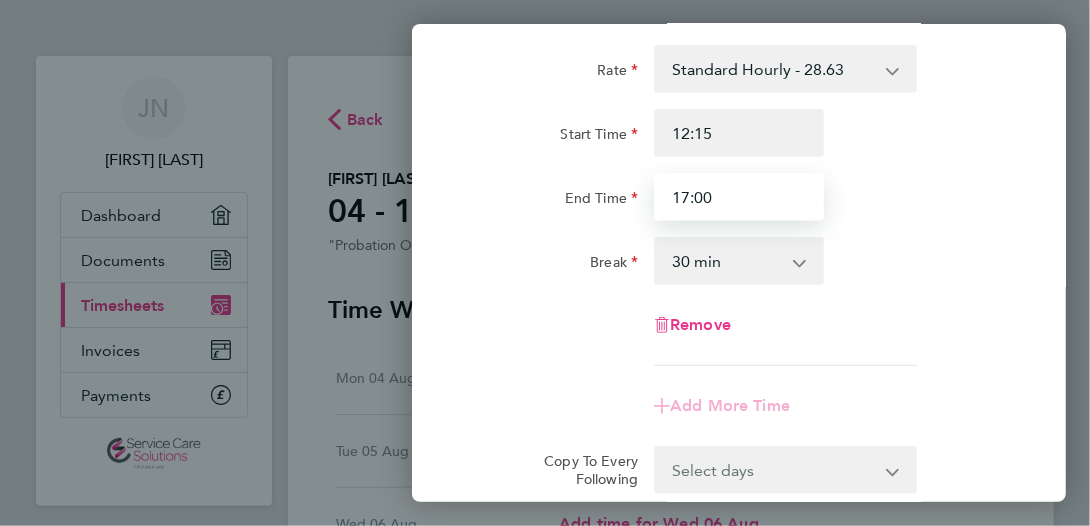 type on "17:00" 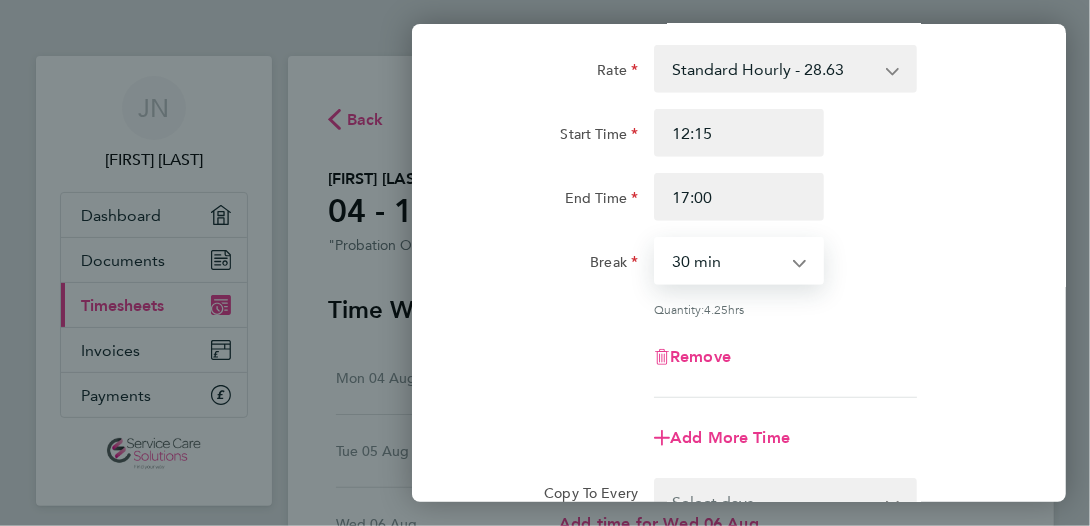 click on "0 min   15 min   30 min   45 min   60 min   75 min   90 min" at bounding box center [727, 261] 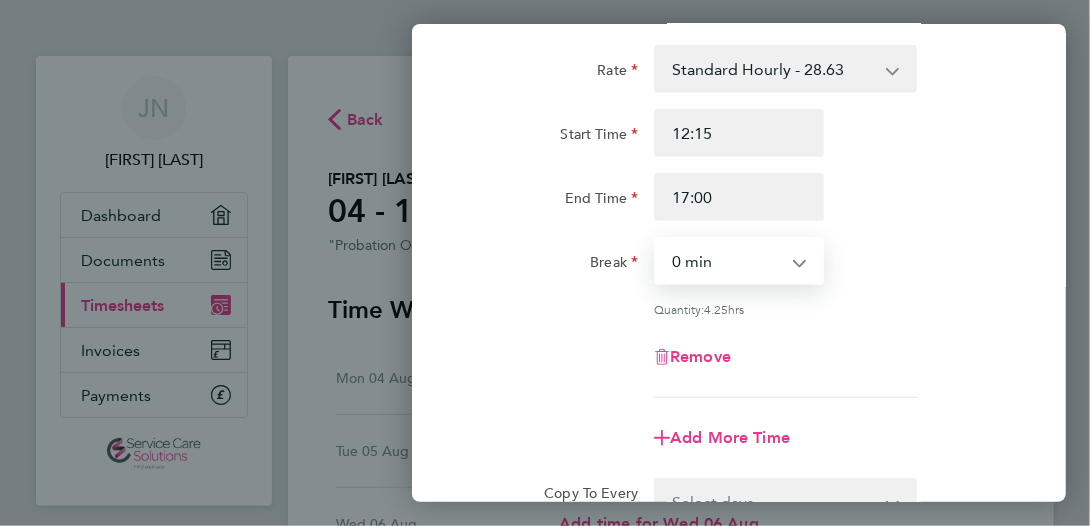 click on "0 min   15 min   30 min   45 min   60 min   75 min   90 min" at bounding box center (727, 261) 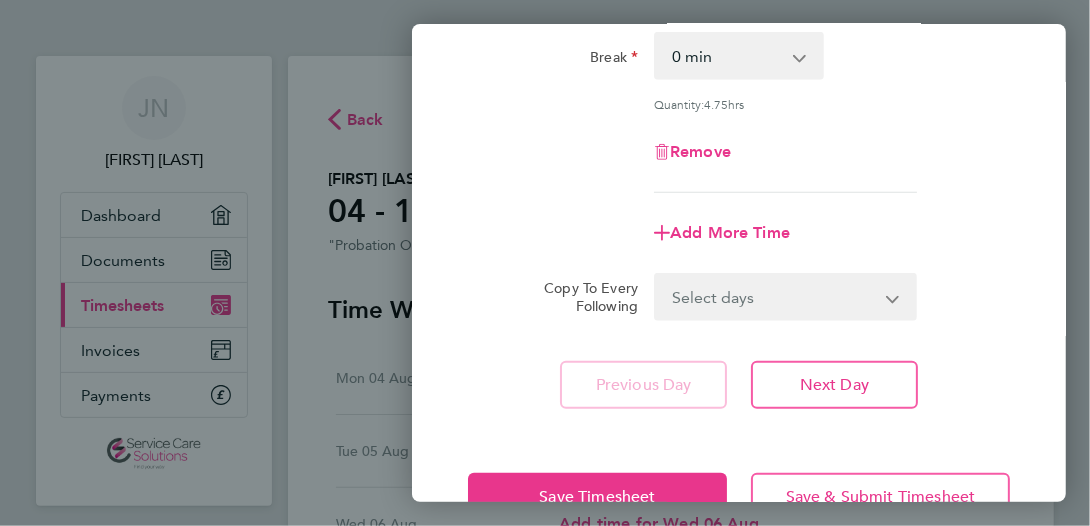 scroll, scrollTop: 758, scrollLeft: 0, axis: vertical 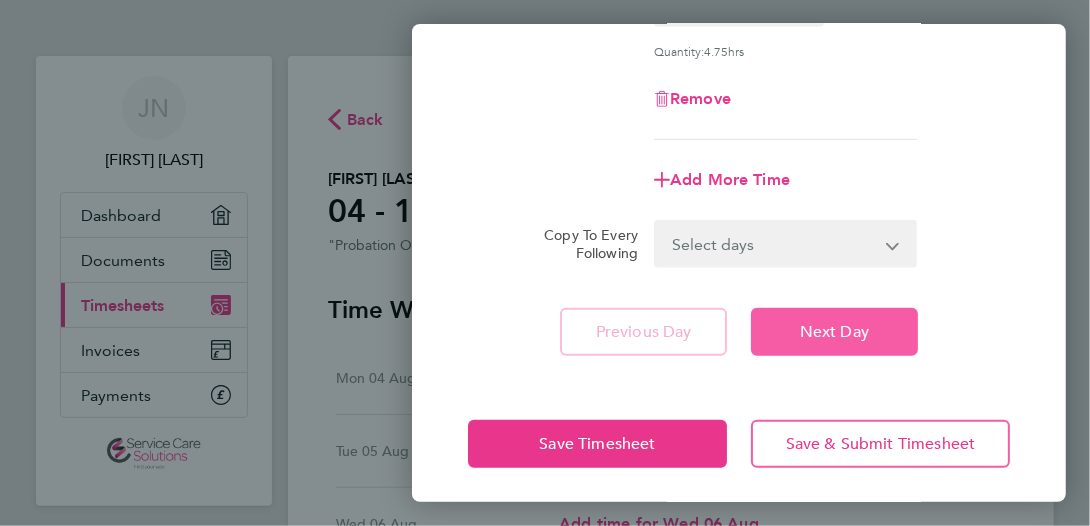 click on "Next Day" 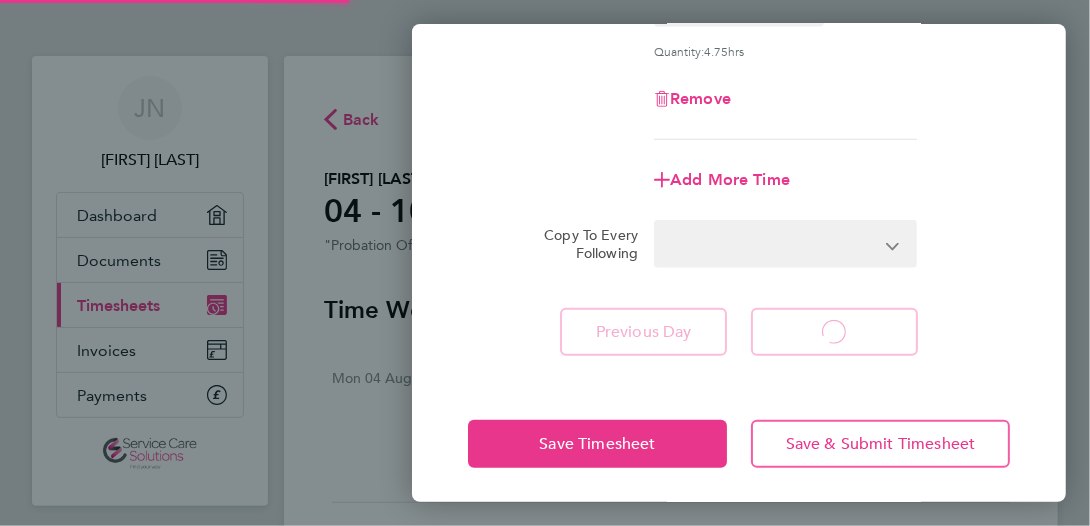 select on "30" 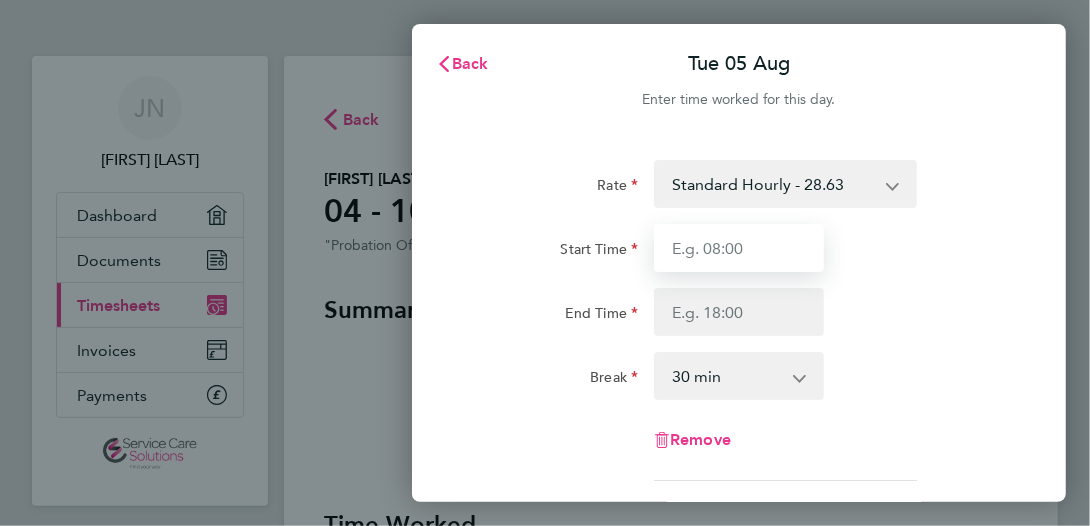 click on "Start Time" at bounding box center [739, 248] 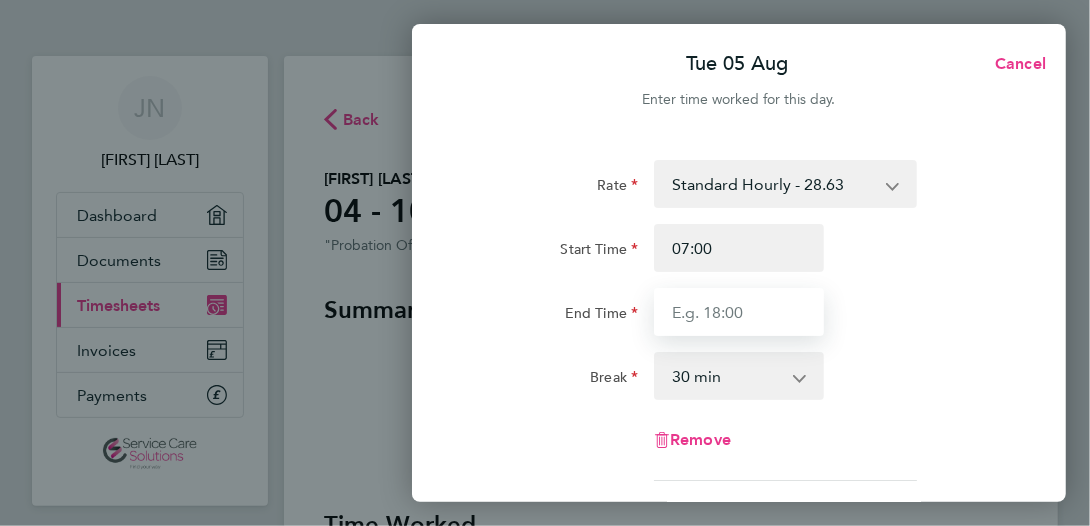 click on "End Time" at bounding box center (739, 312) 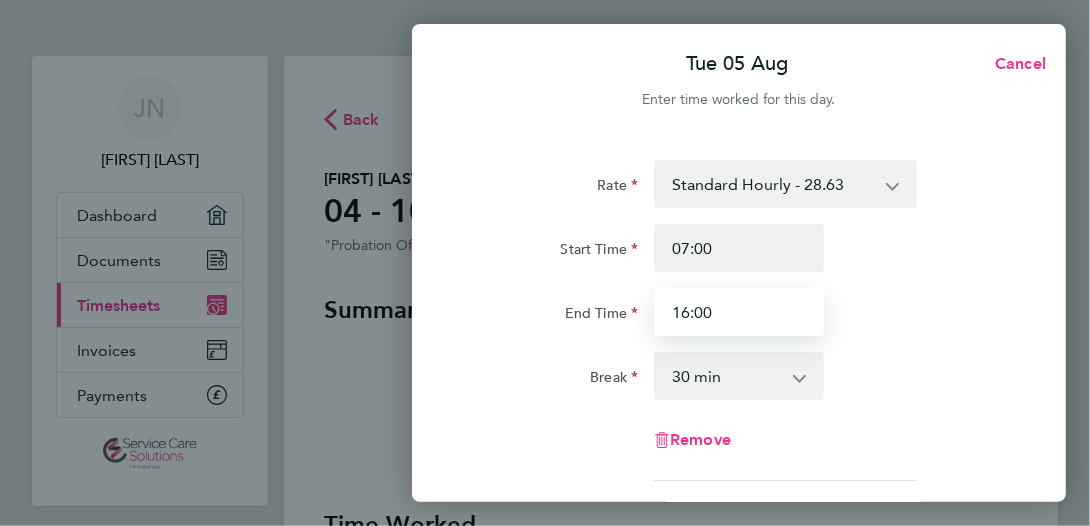 type on "16:00" 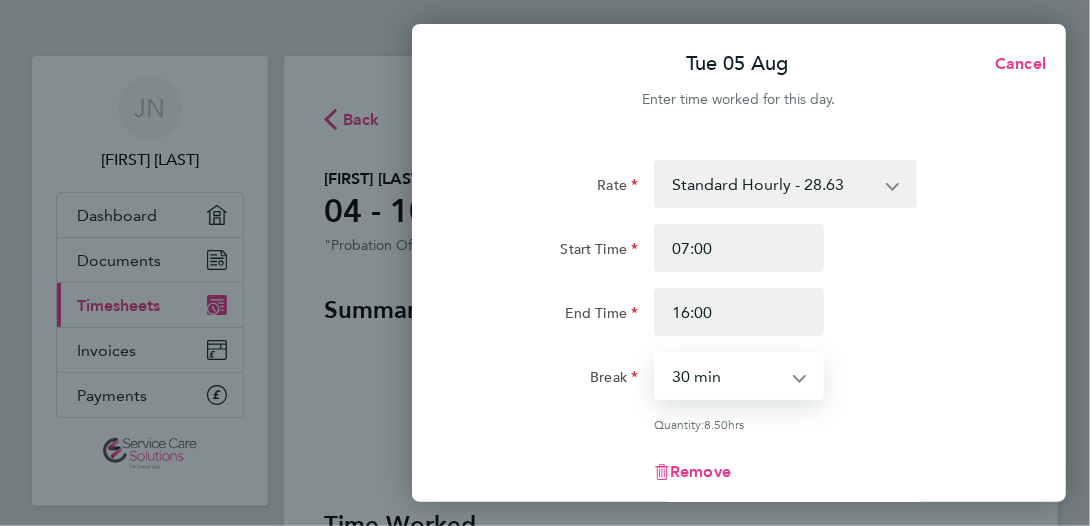 click on "0 min   15 min   30 min   45 min   60 min   75 min   90 min" at bounding box center [727, 376] 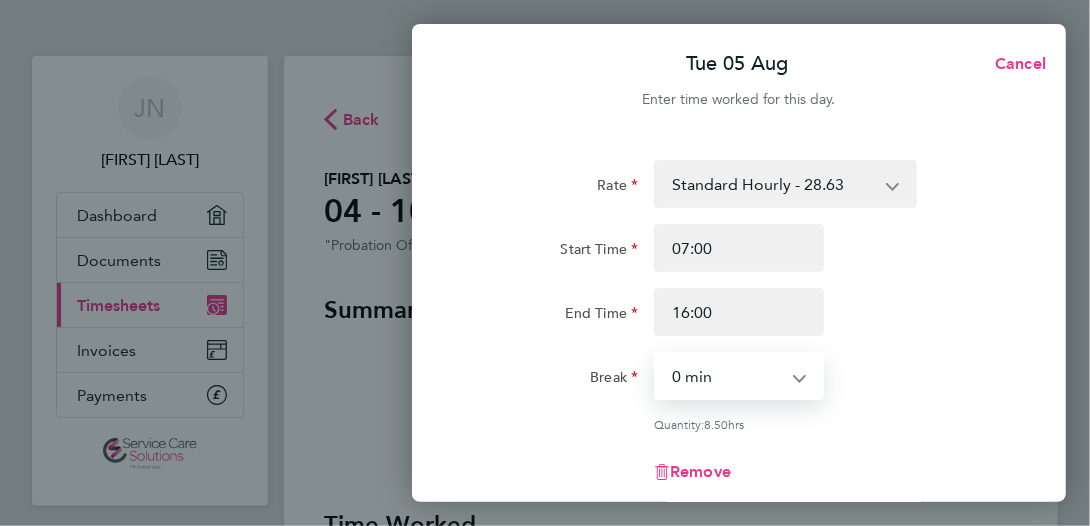 click on "0 min   15 min   30 min   45 min   60 min   75 min   90 min" at bounding box center [727, 376] 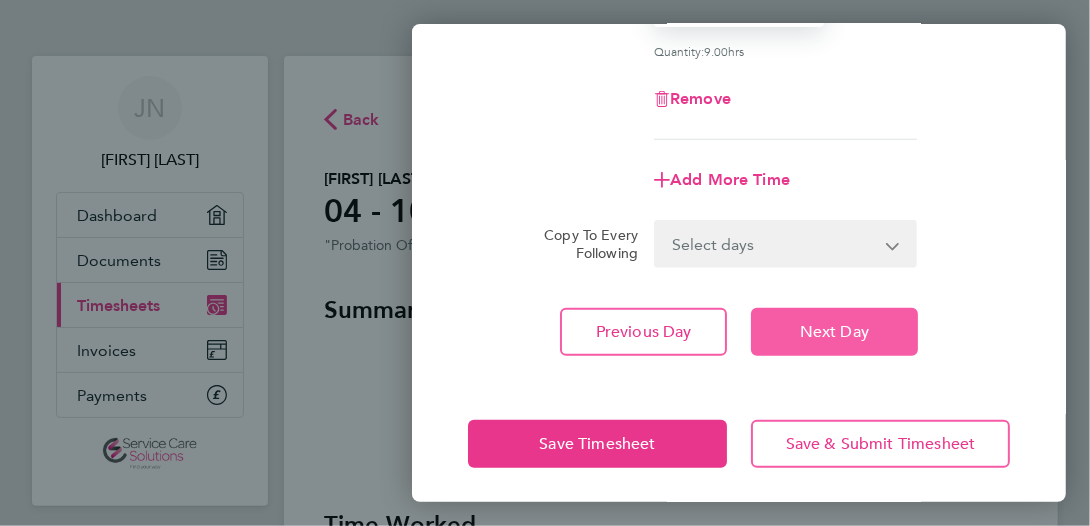 scroll, scrollTop: 376, scrollLeft: 0, axis: vertical 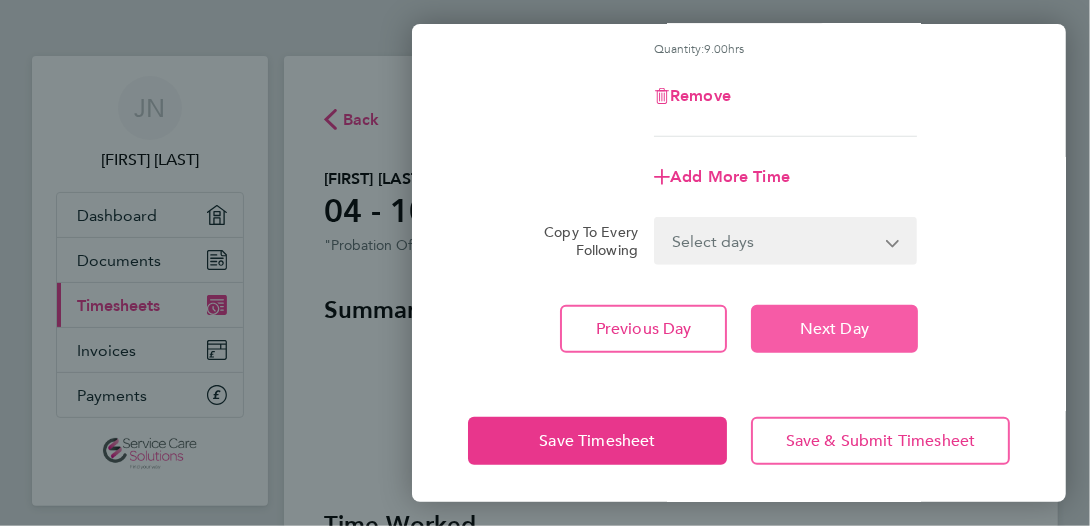 click on "Next Day" 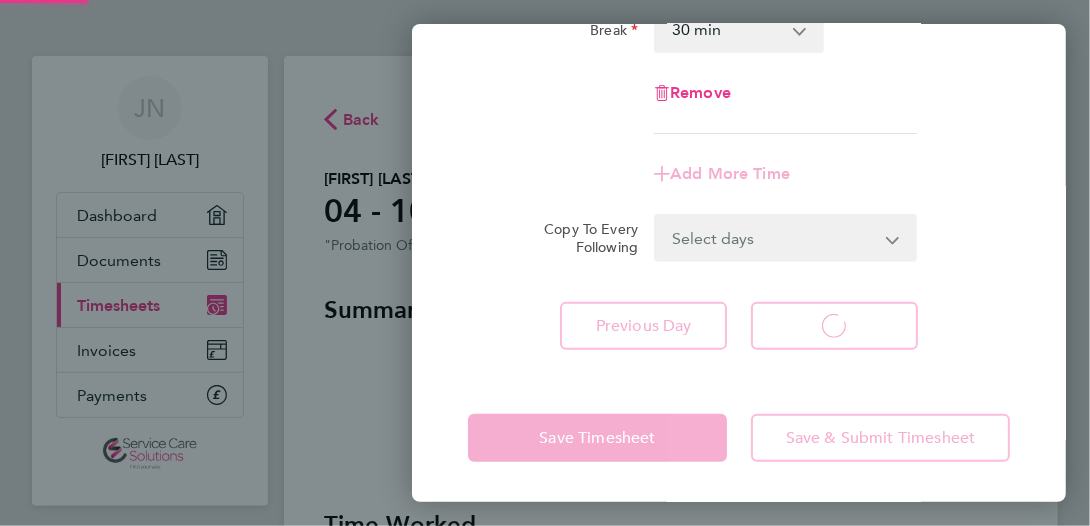 scroll, scrollTop: 345, scrollLeft: 0, axis: vertical 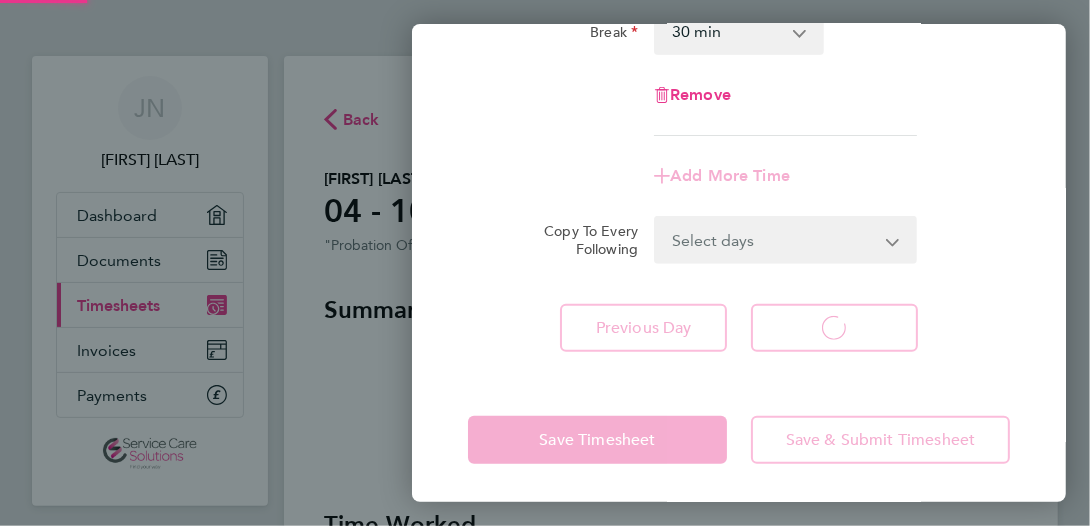 select on "30" 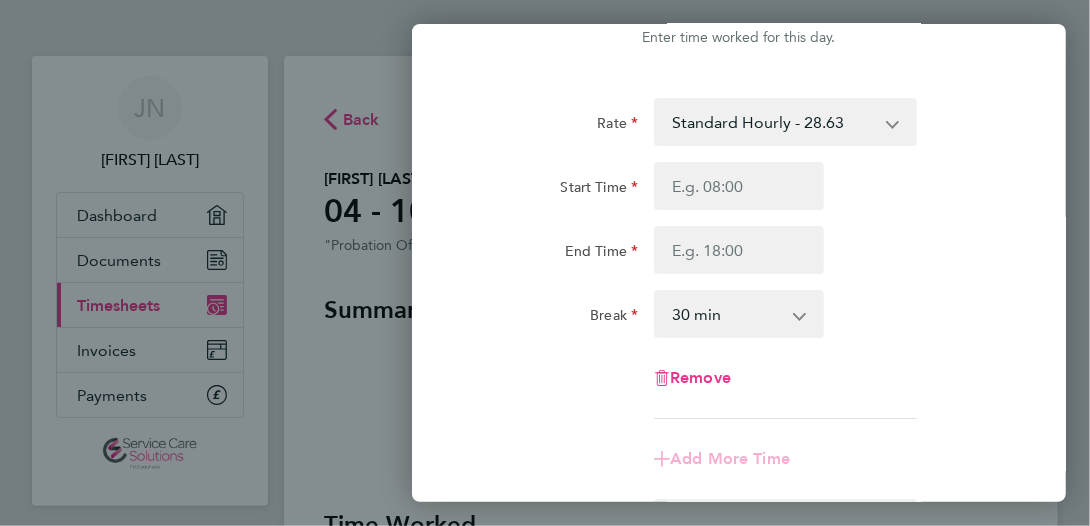 scroll, scrollTop: 0, scrollLeft: 0, axis: both 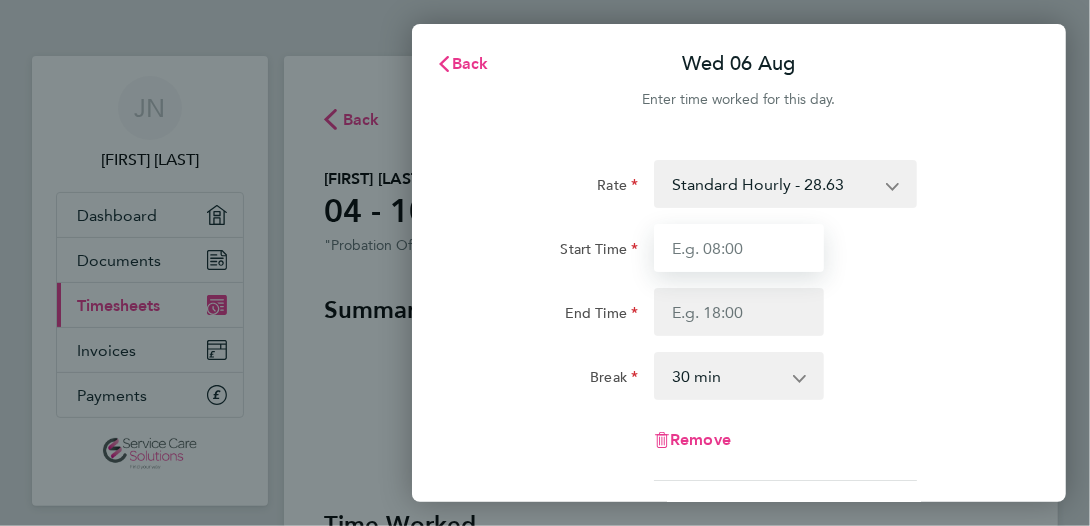 click on "Start Time" at bounding box center [739, 248] 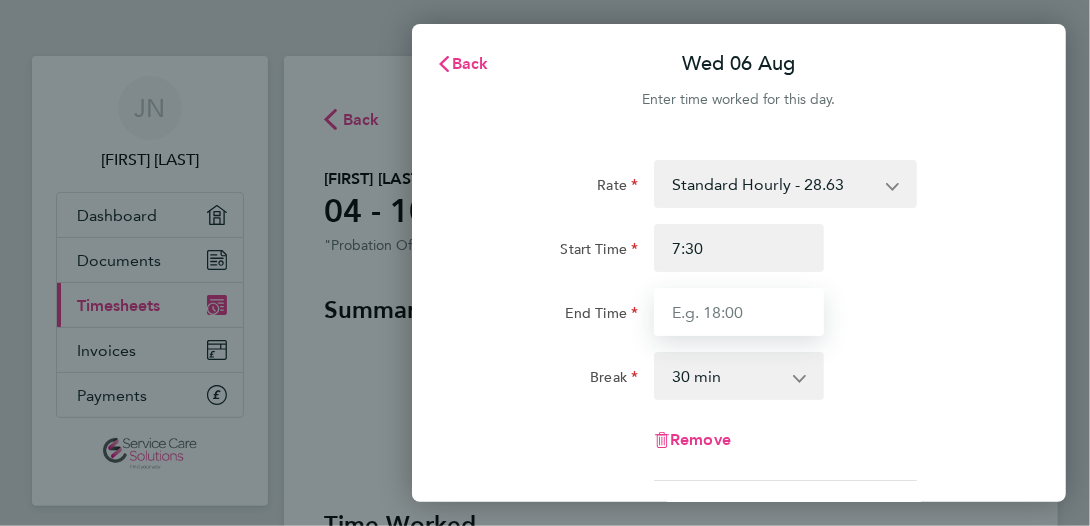 type on "07:30" 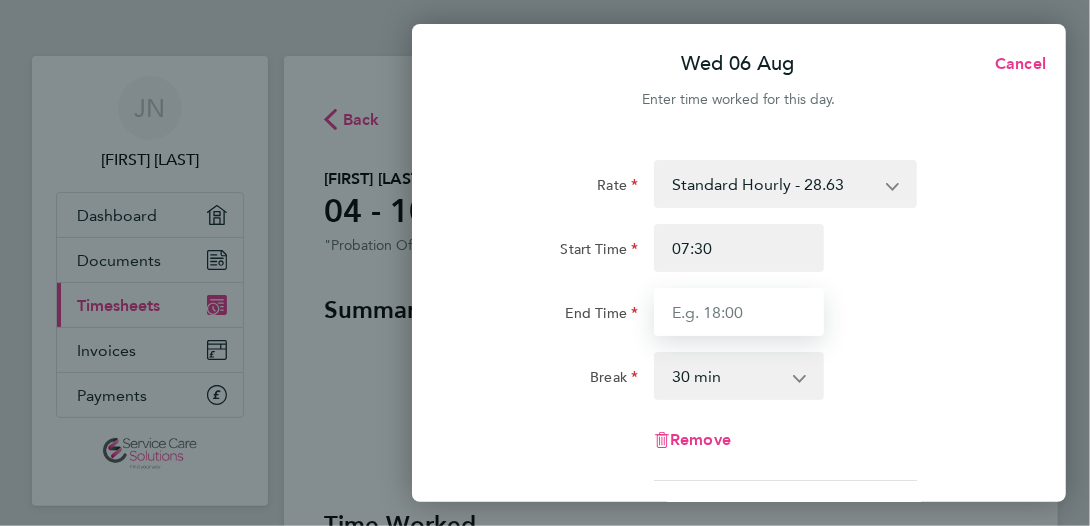 click on "End Time" at bounding box center [739, 312] 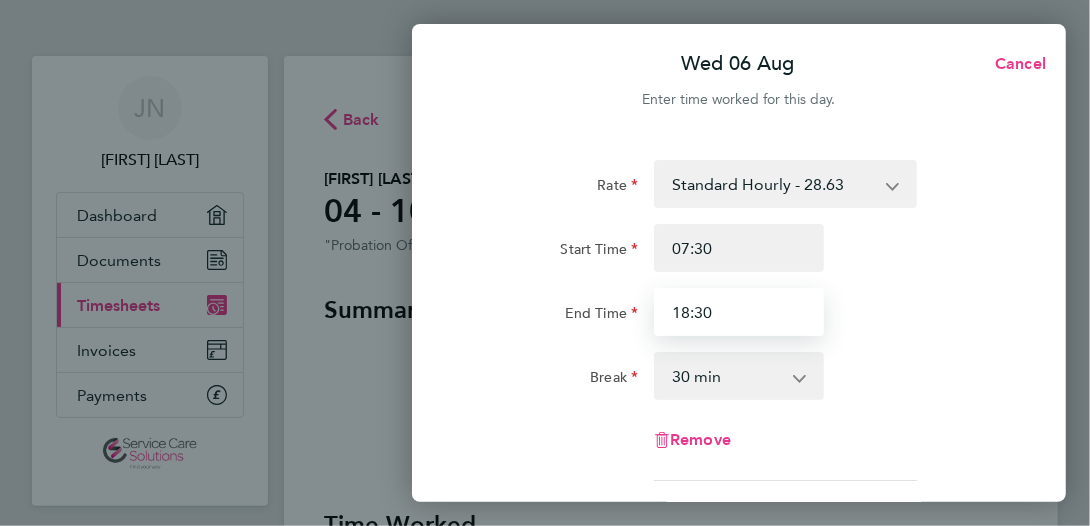 type on "18:30" 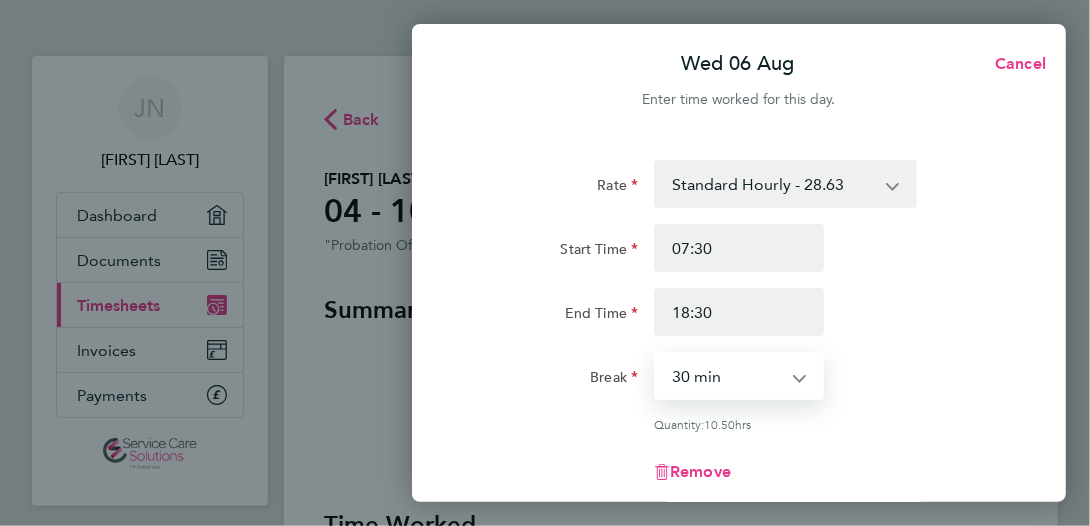 click on "0 min   15 min   30 min   45 min   60 min   75 min   90 min" at bounding box center (727, 376) 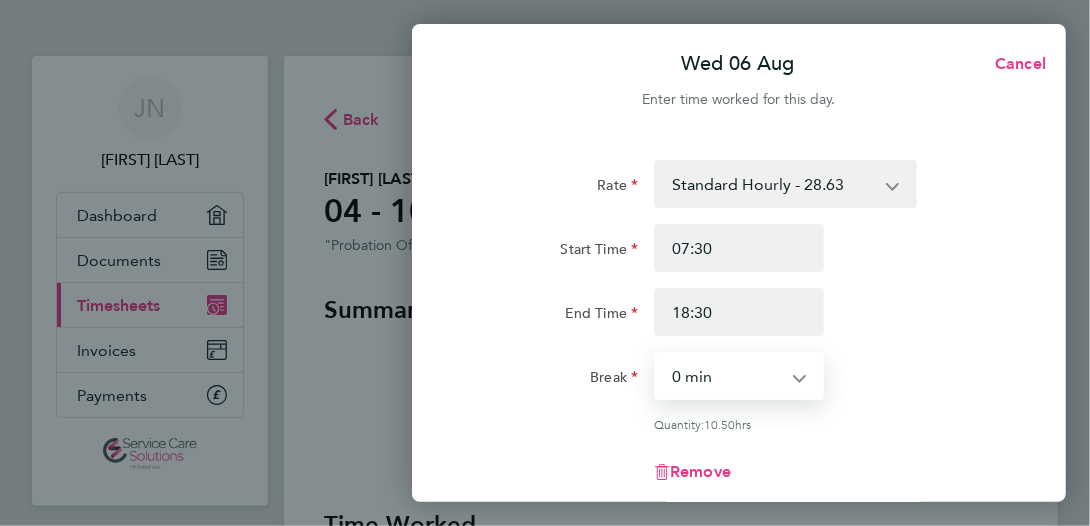 click on "0 min   15 min   30 min   45 min   60 min   75 min   90 min" at bounding box center [727, 376] 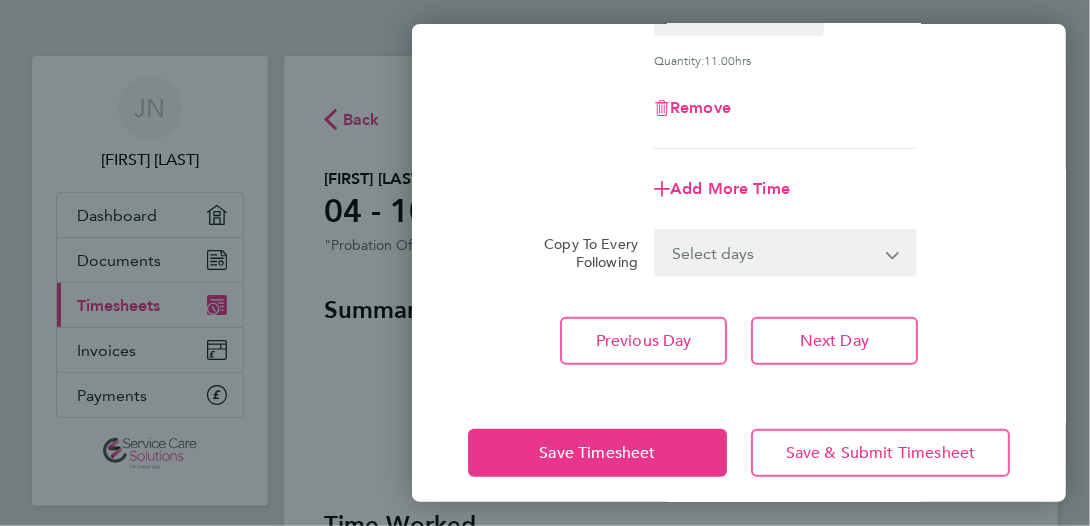 scroll, scrollTop: 376, scrollLeft: 0, axis: vertical 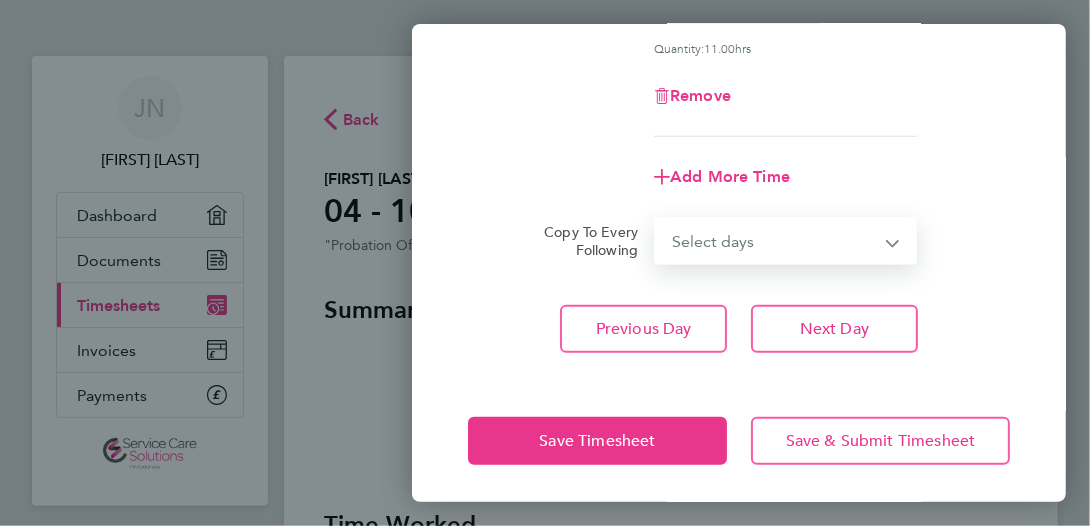 click on "Select days   Day   Weekday (Mon-Fri)   Weekend (Sat-Sun)   Thursday   Friday   Saturday   Sunday" at bounding box center [774, 241] 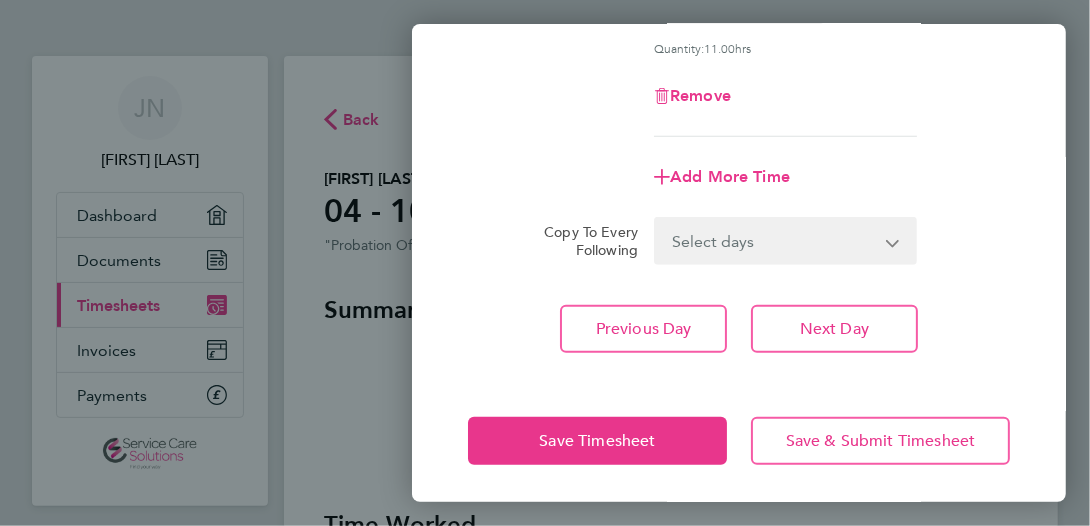 drag, startPoint x: 885, startPoint y: 184, endPoint x: 850, endPoint y: 183, distance: 35.014282 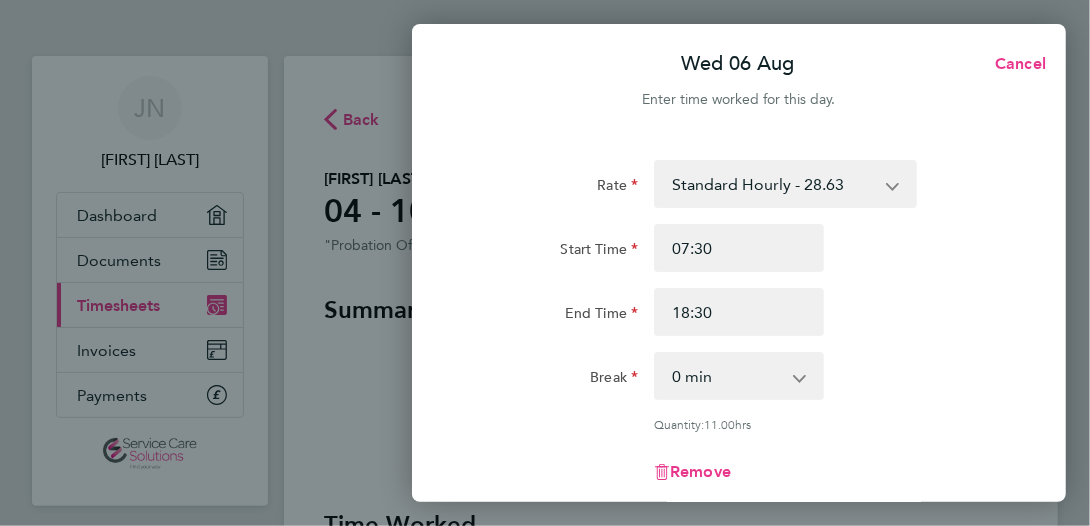 scroll, scrollTop: 376, scrollLeft: 0, axis: vertical 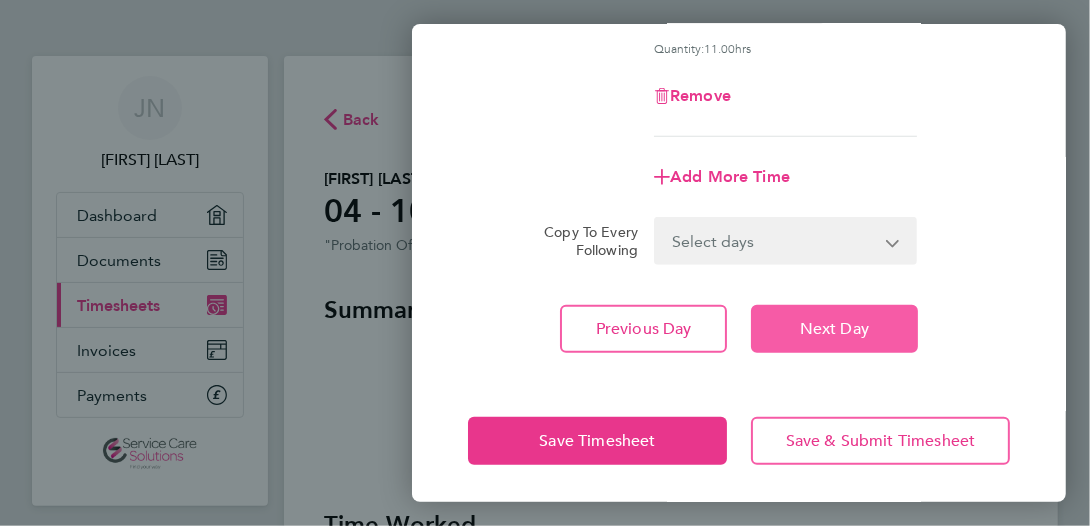 click on "Next Day" 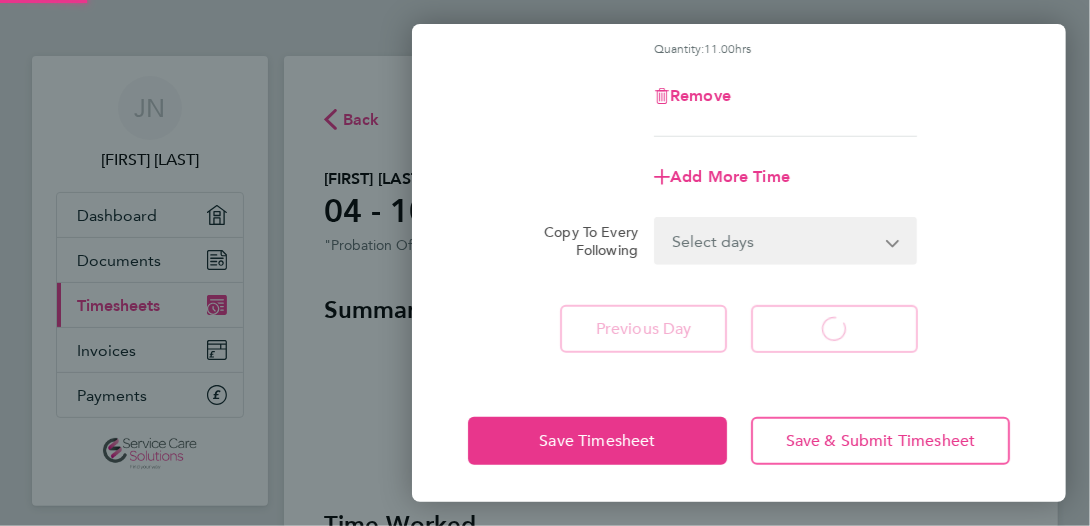 select on "30" 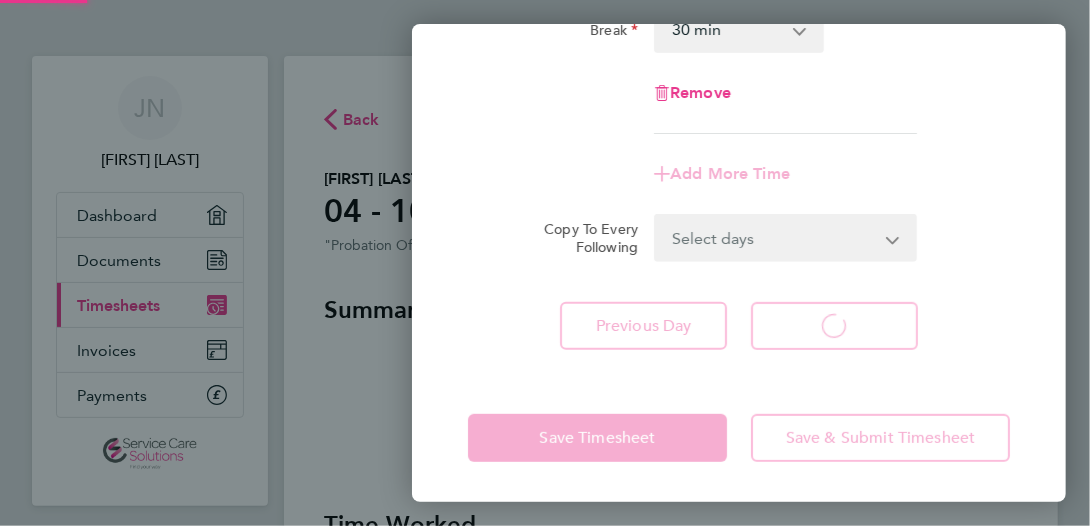 scroll, scrollTop: 345, scrollLeft: 0, axis: vertical 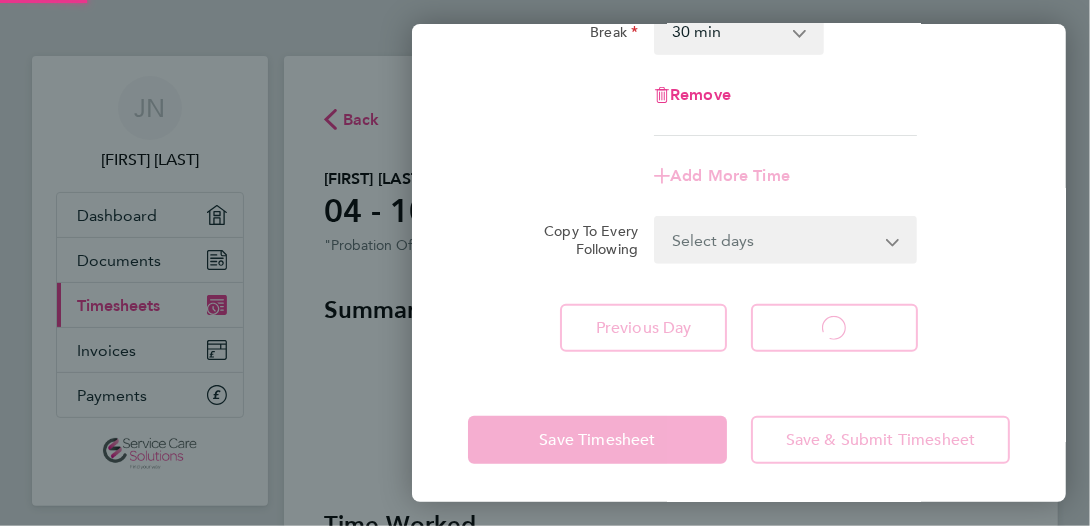 select on "30" 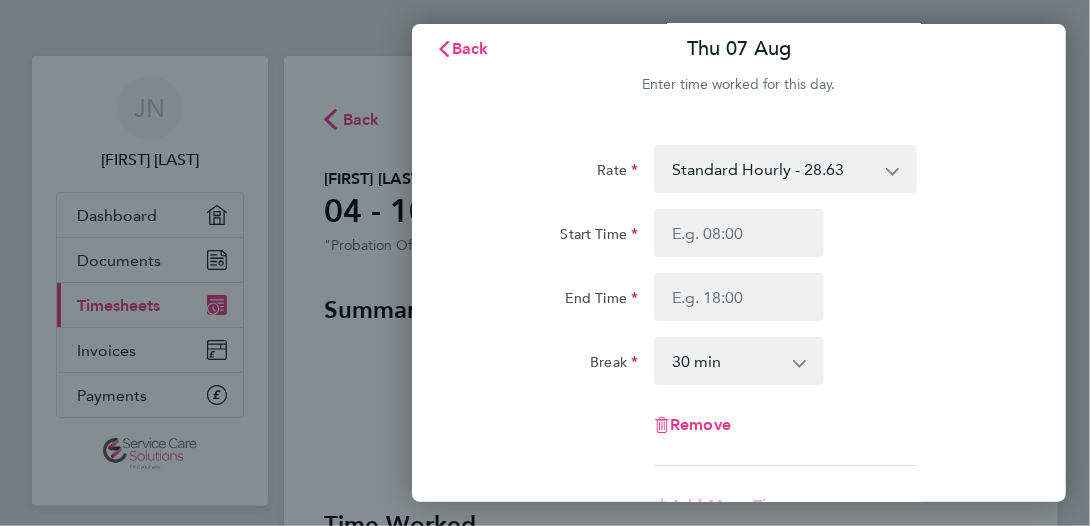 scroll, scrollTop: 0, scrollLeft: 0, axis: both 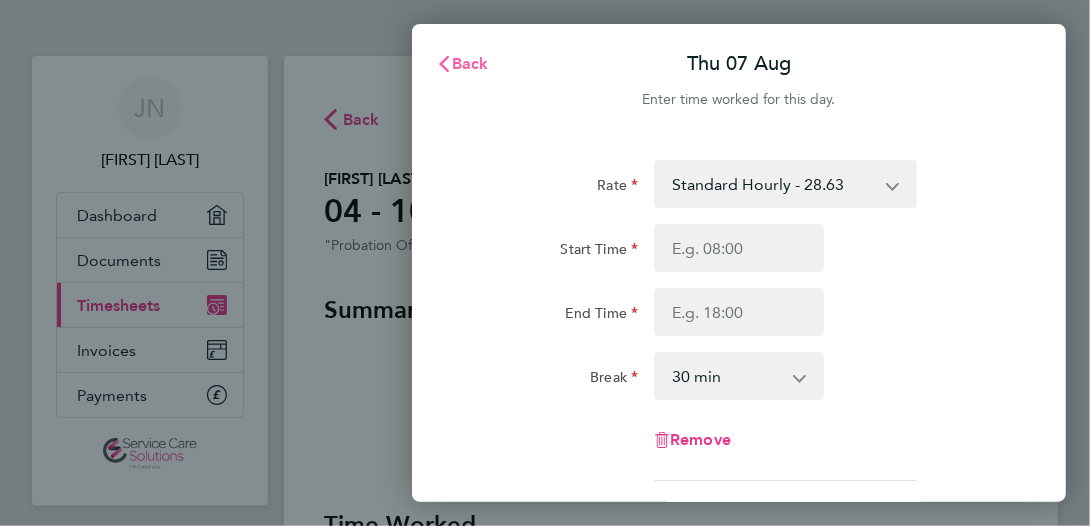 click on "Back" 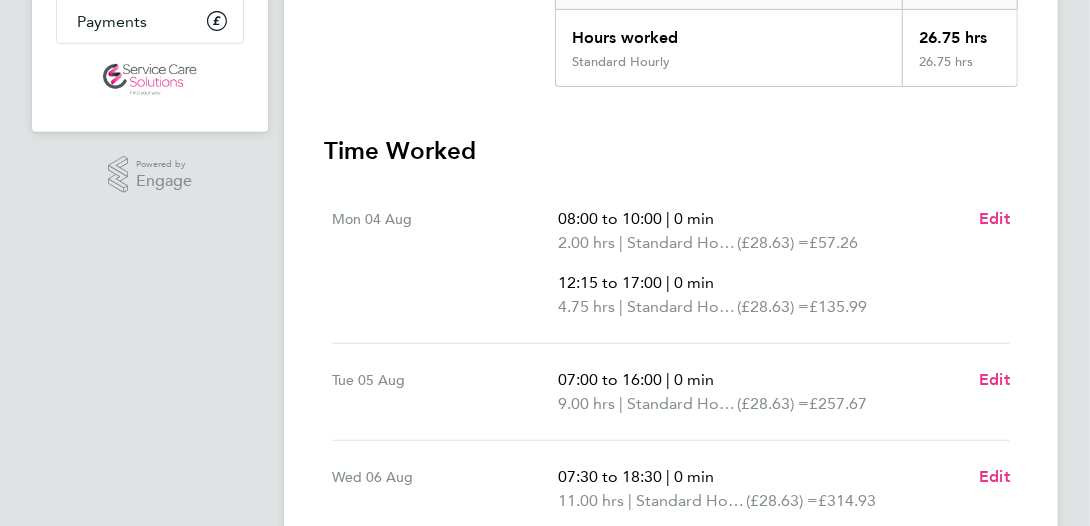 scroll, scrollTop: 800, scrollLeft: 0, axis: vertical 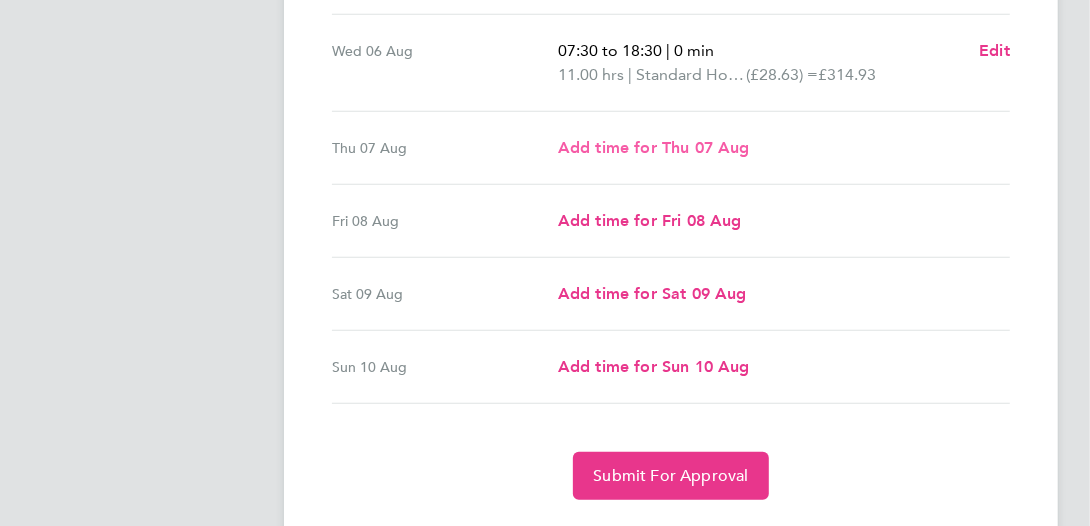 click on "Add time for Thu 07 Aug" at bounding box center (654, 147) 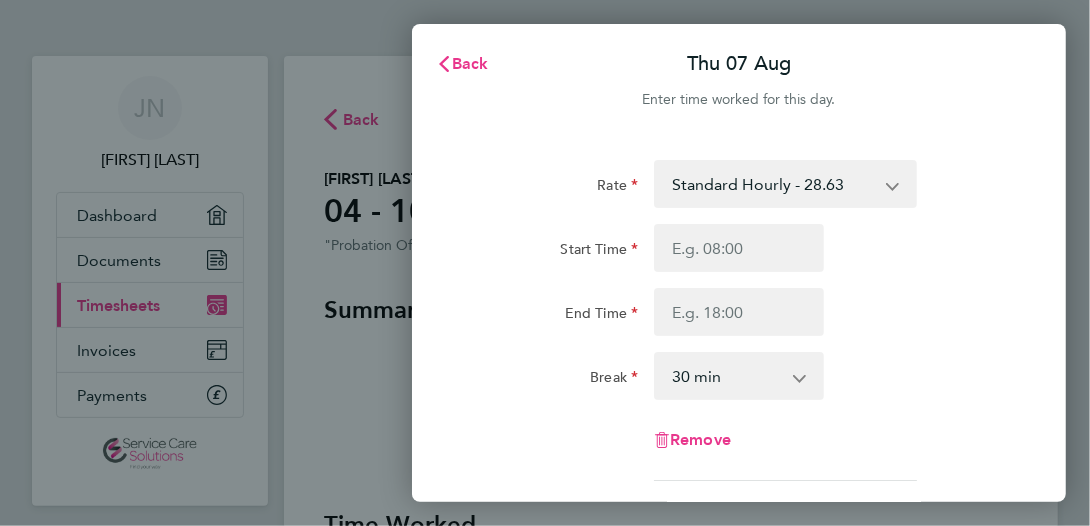 scroll, scrollTop: 0, scrollLeft: 0, axis: both 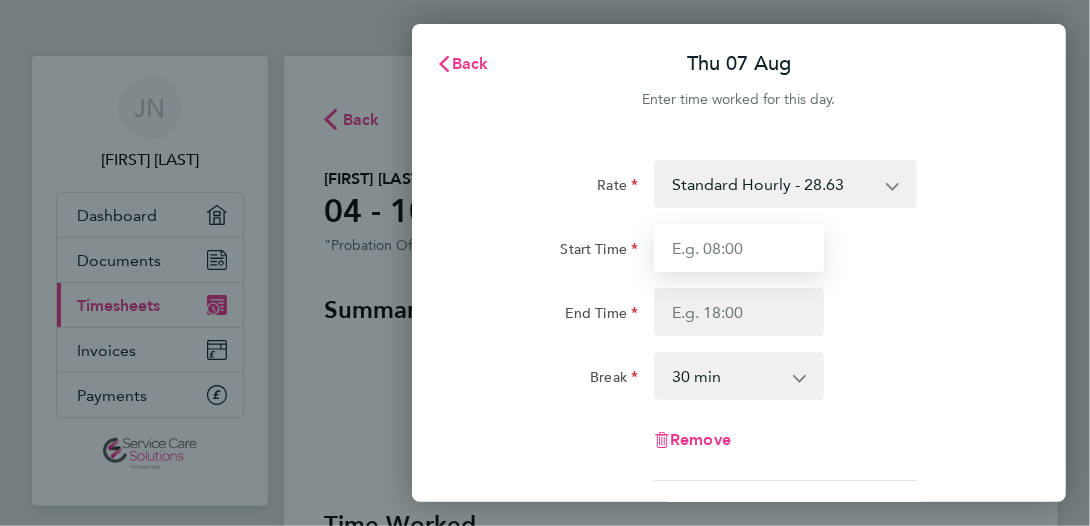 click on "Start Time" at bounding box center [739, 248] 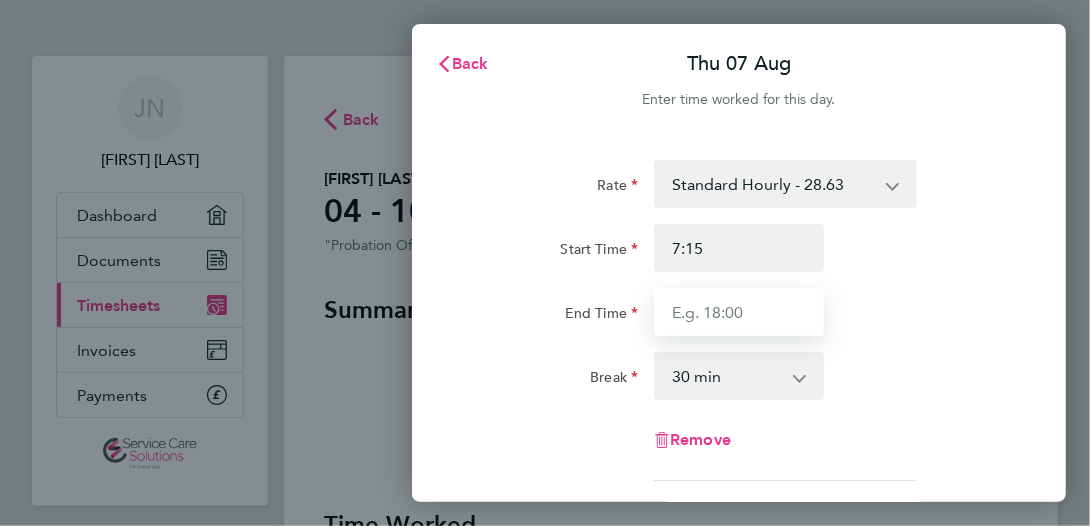 type on "07:15" 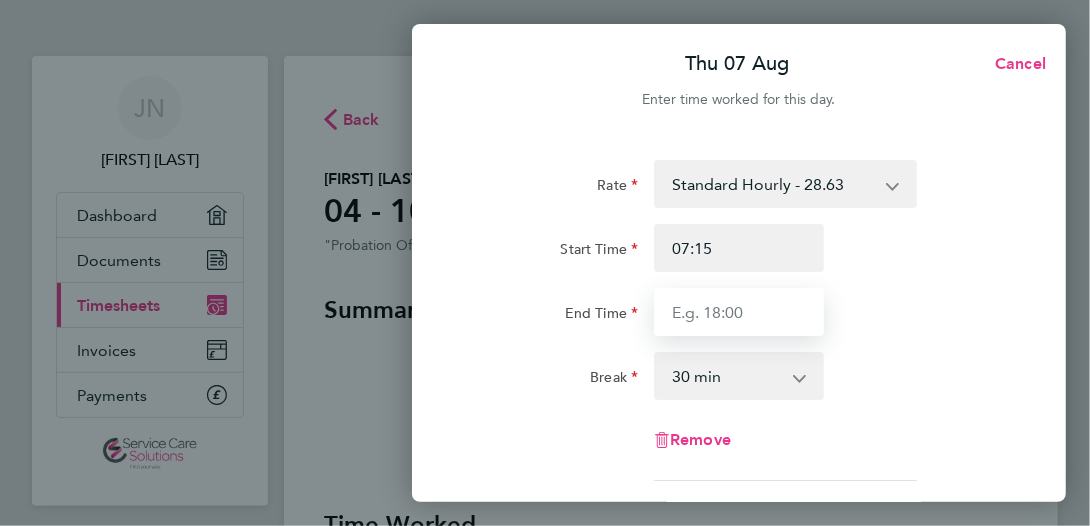 click on "End Time" at bounding box center [739, 312] 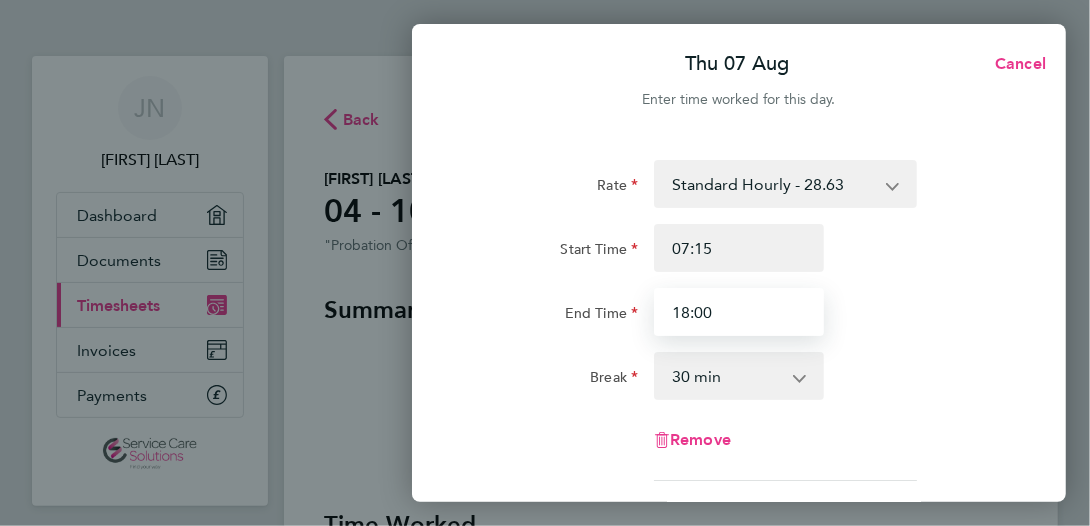 type on "18:00" 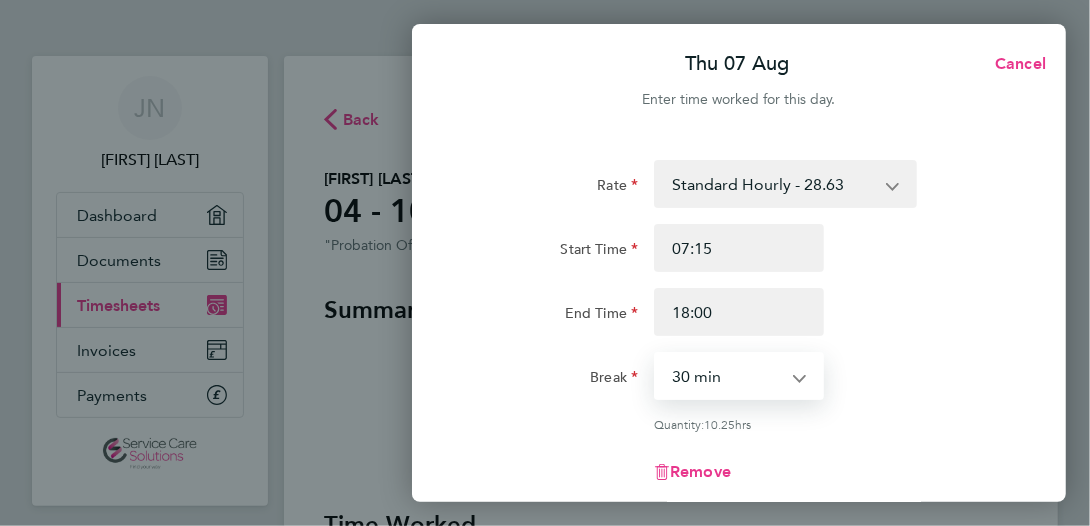 click on "0 min   15 min   30 min   45 min   60 min   75 min   90 min" at bounding box center [727, 376] 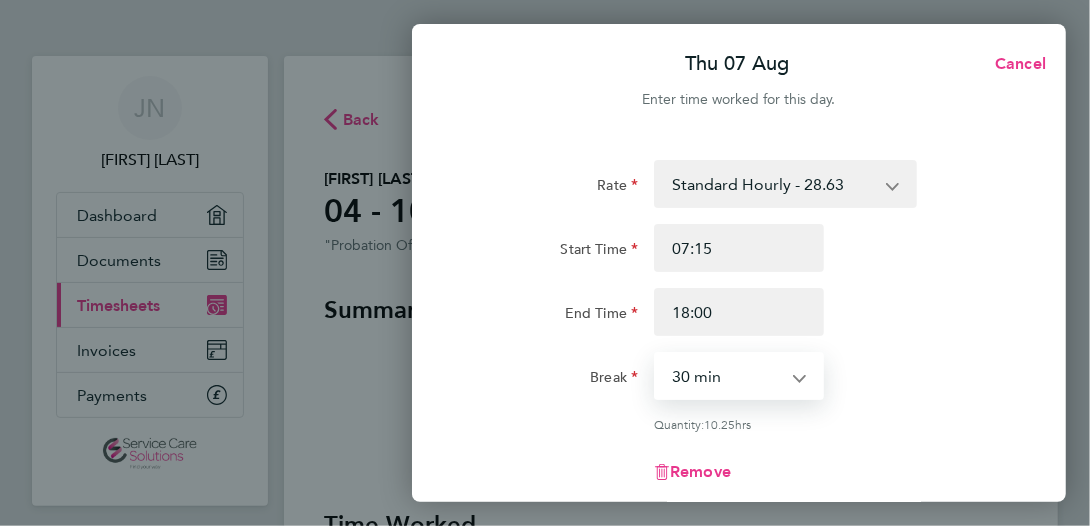 select on "0" 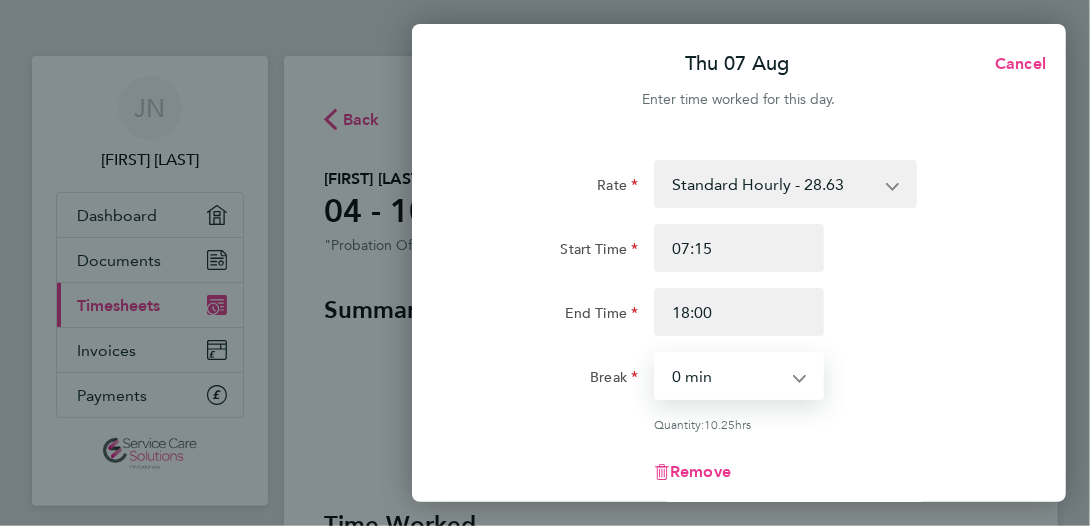 click on "0 min   15 min   30 min   45 min   60 min   75 min   90 min" at bounding box center [727, 376] 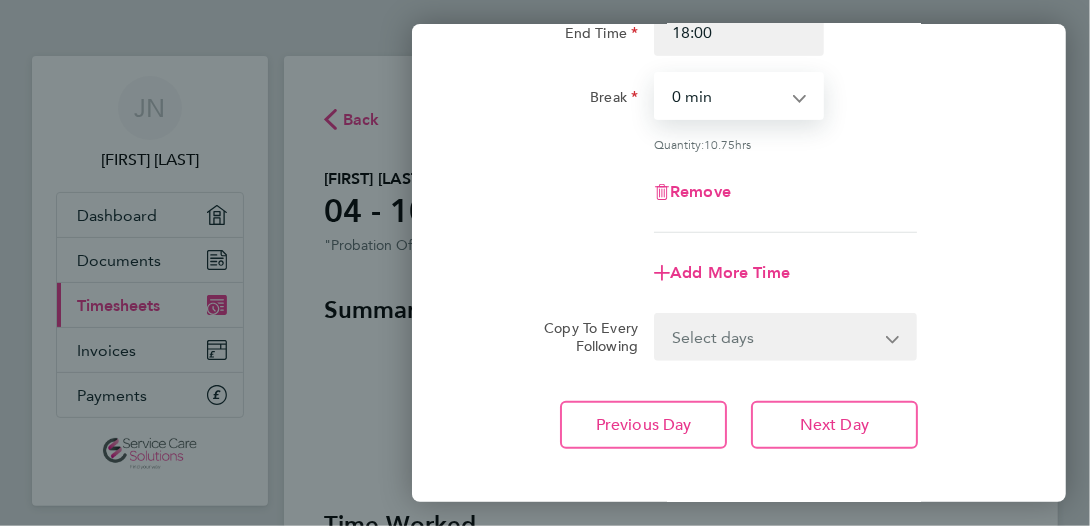 scroll, scrollTop: 376, scrollLeft: 0, axis: vertical 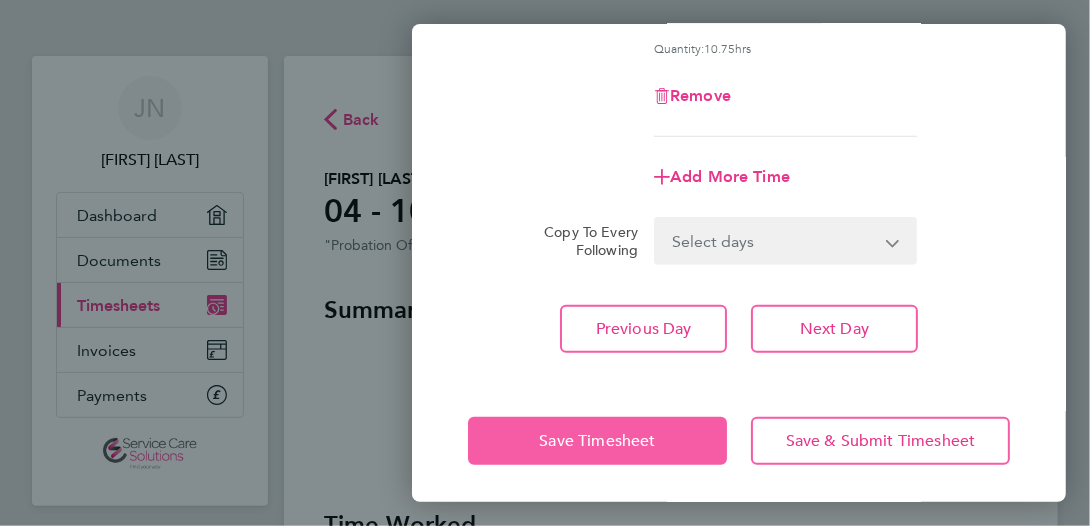 click on "Save Timesheet" 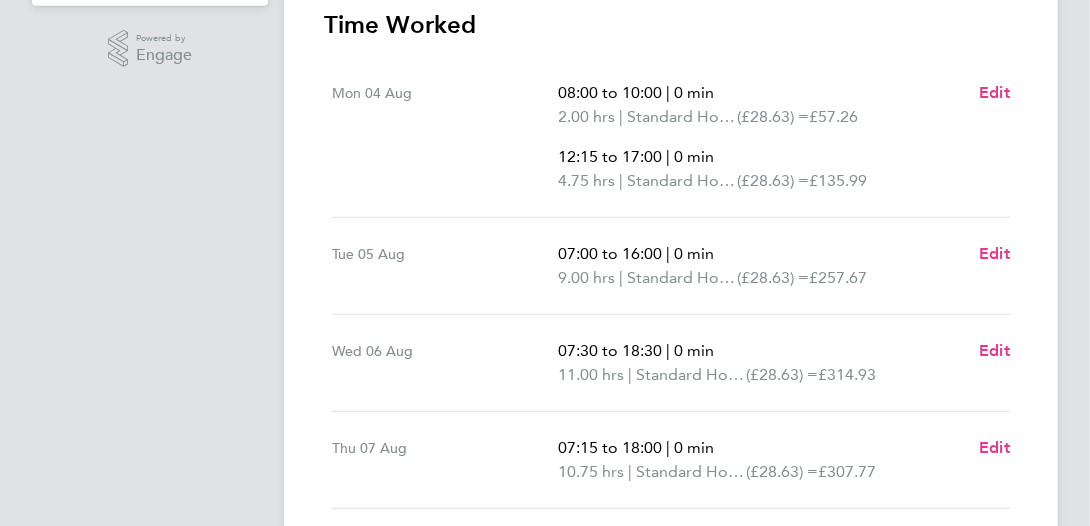 scroll, scrollTop: 800, scrollLeft: 0, axis: vertical 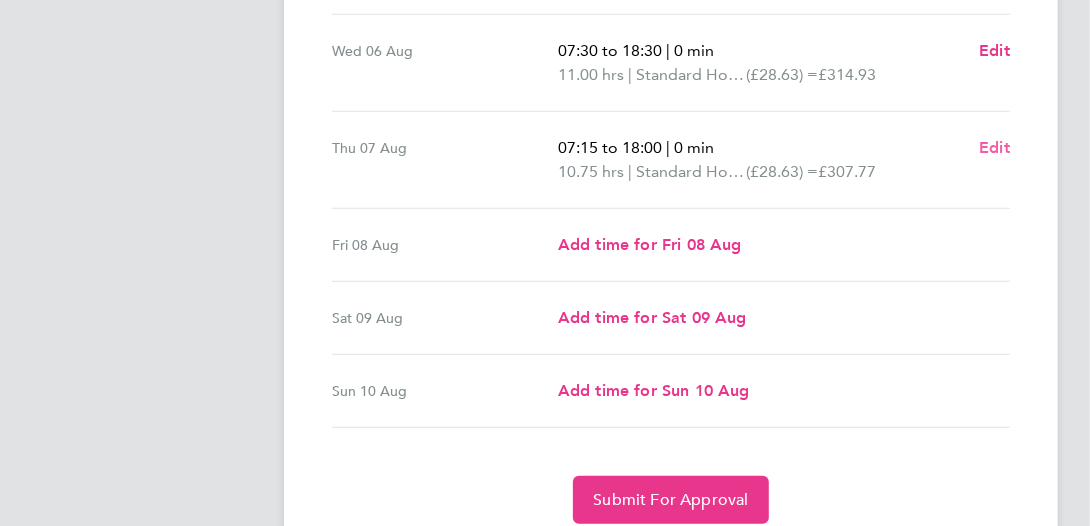 click on "Edit" at bounding box center (994, 147) 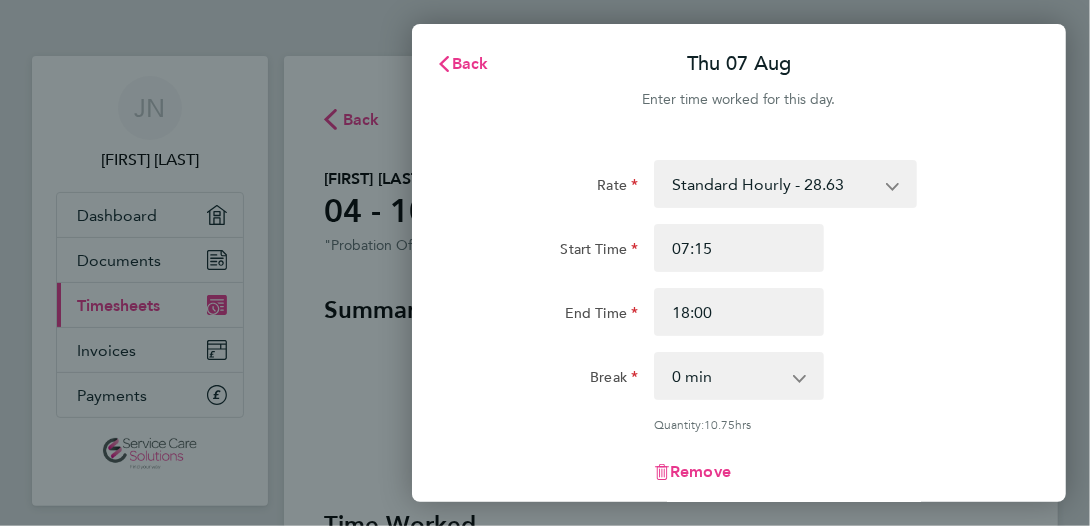 scroll, scrollTop: 0, scrollLeft: 0, axis: both 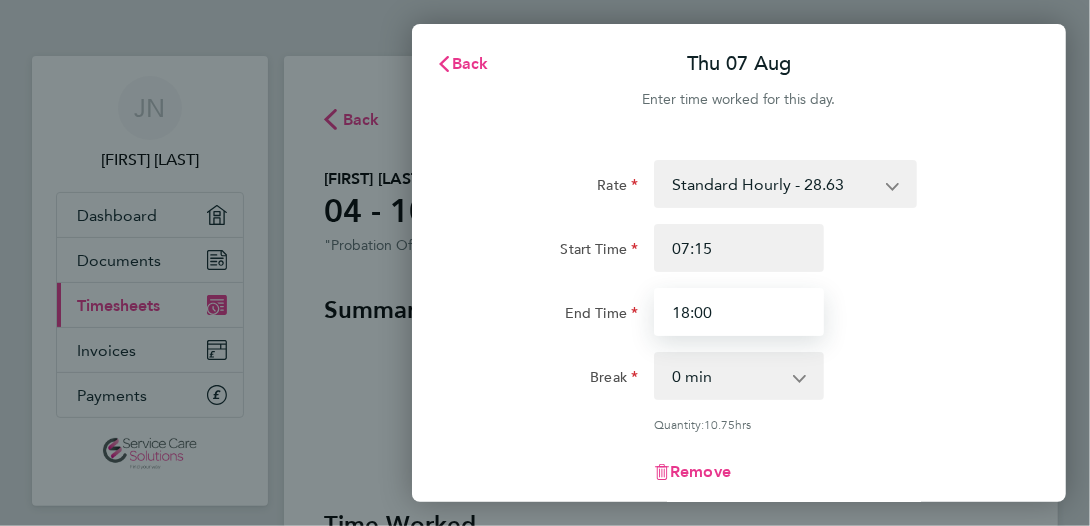 click on "18:00" at bounding box center [739, 312] 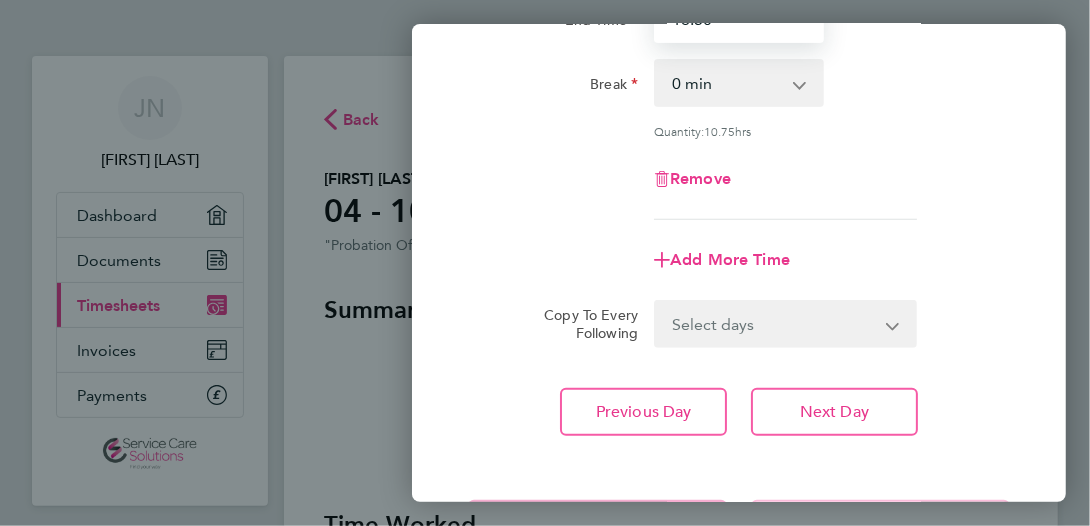 scroll, scrollTop: 376, scrollLeft: 0, axis: vertical 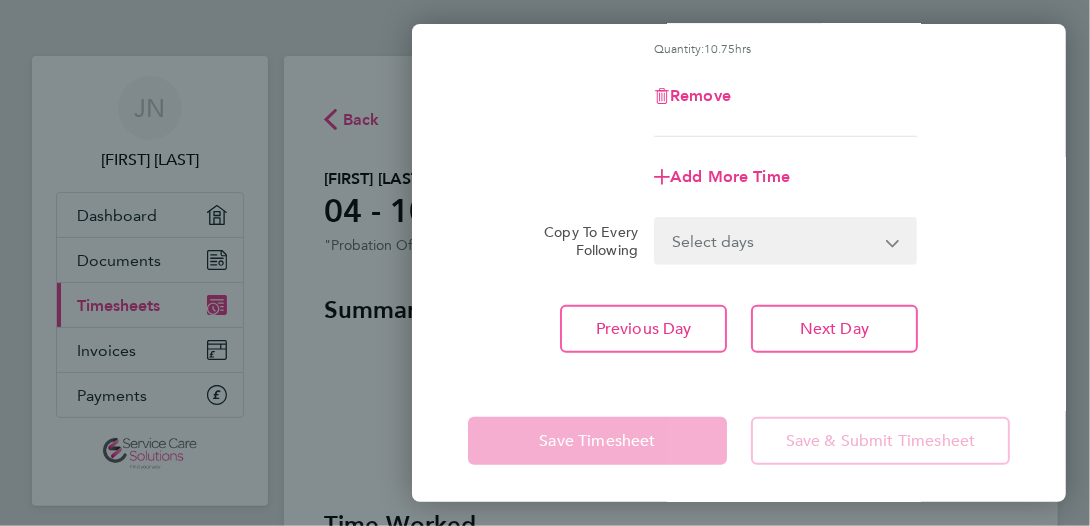 type on "18:30" 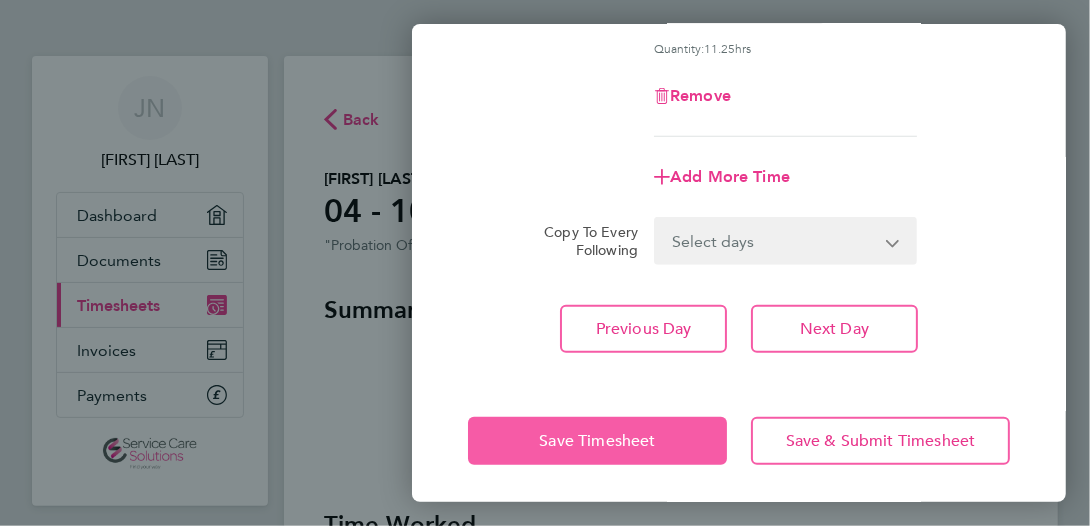 click on "Save Timesheet" 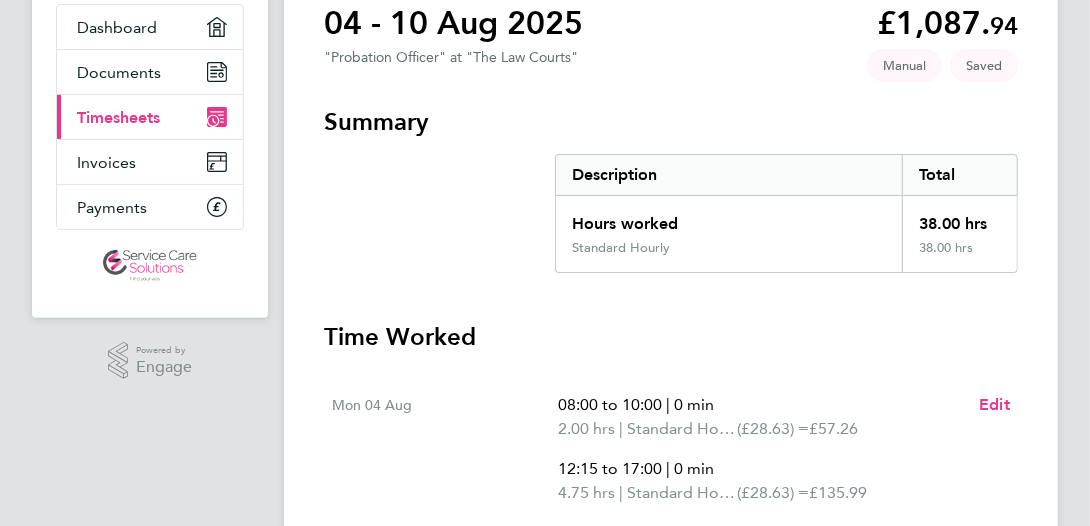 scroll, scrollTop: 700, scrollLeft: 0, axis: vertical 